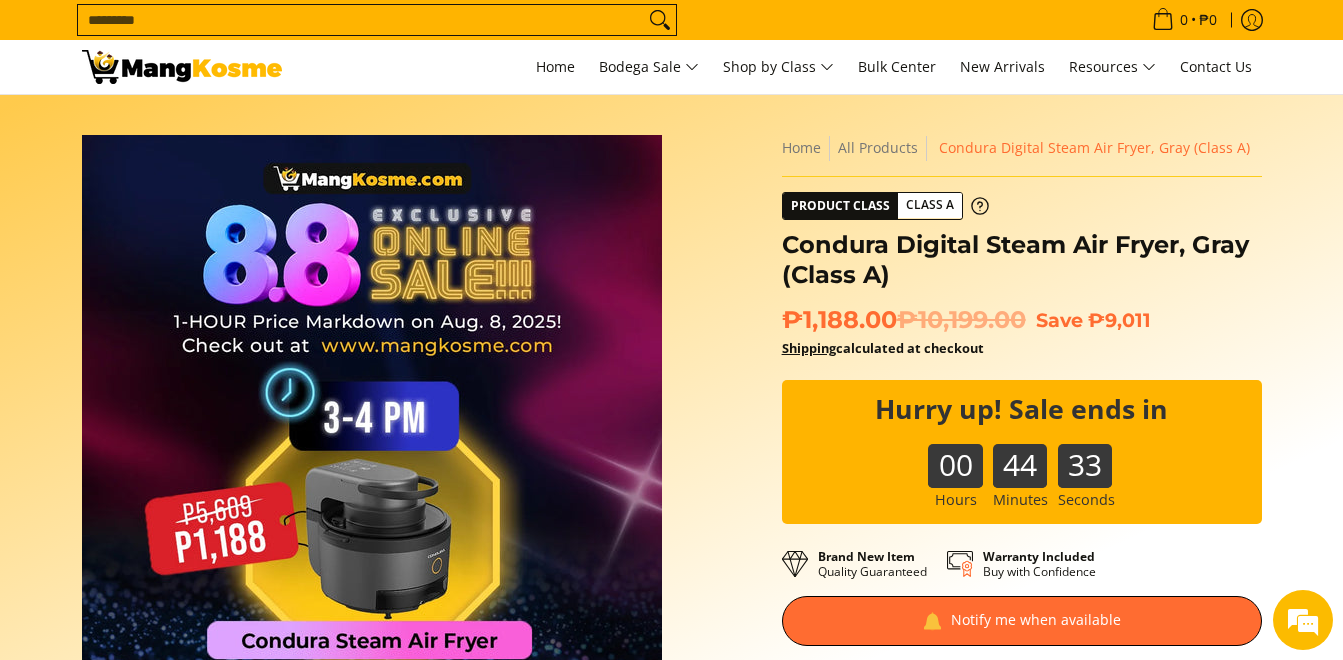 scroll, scrollTop: 0, scrollLeft: 0, axis: both 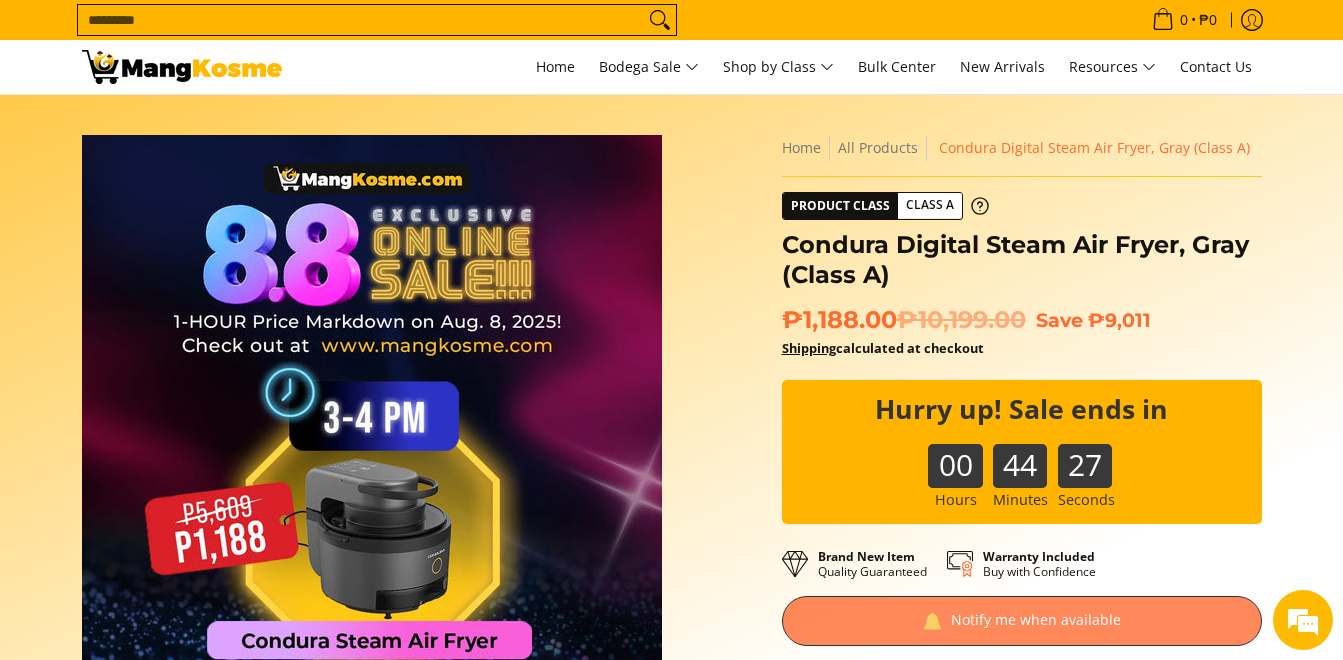 click at bounding box center (1022, 621) 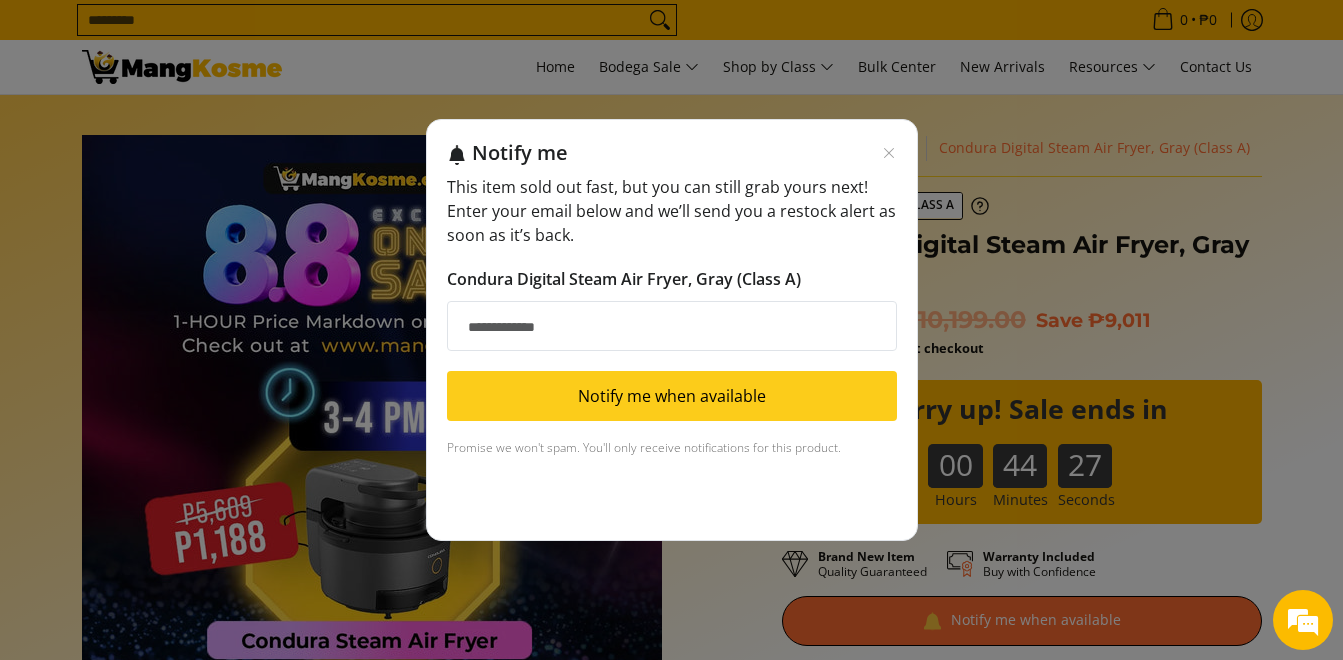 click on "Email address" at bounding box center (672, 326) 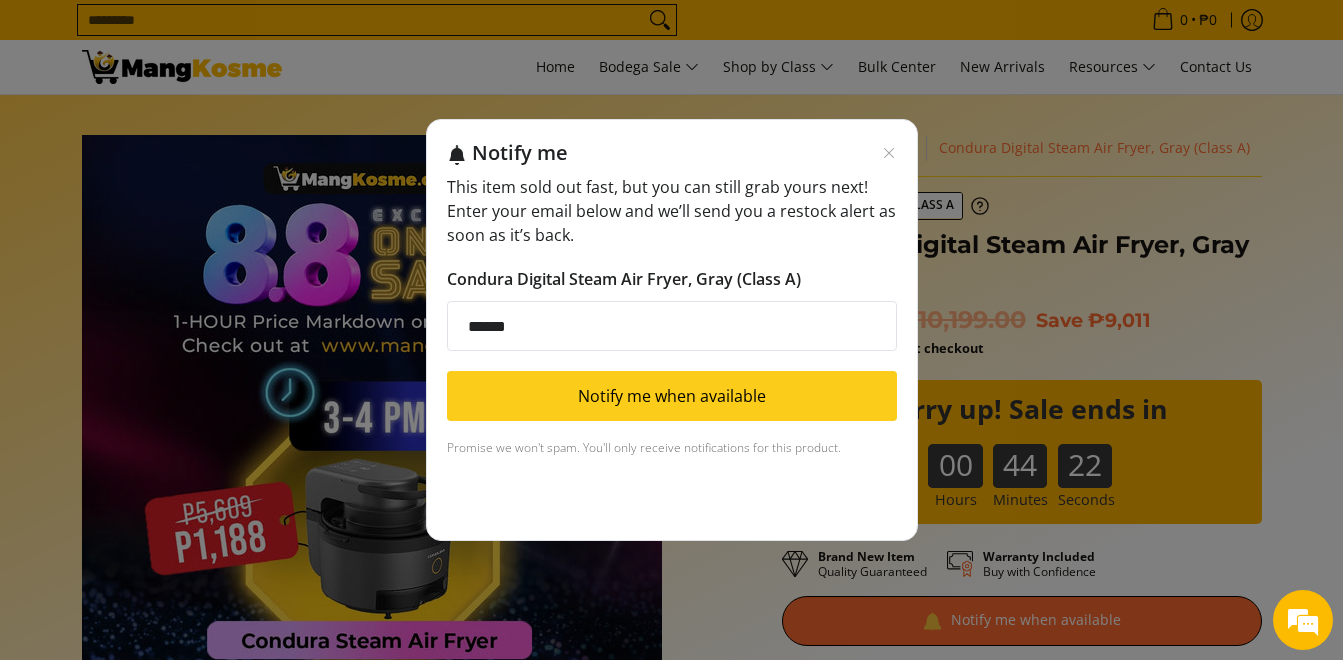 scroll, scrollTop: 0, scrollLeft: 0, axis: both 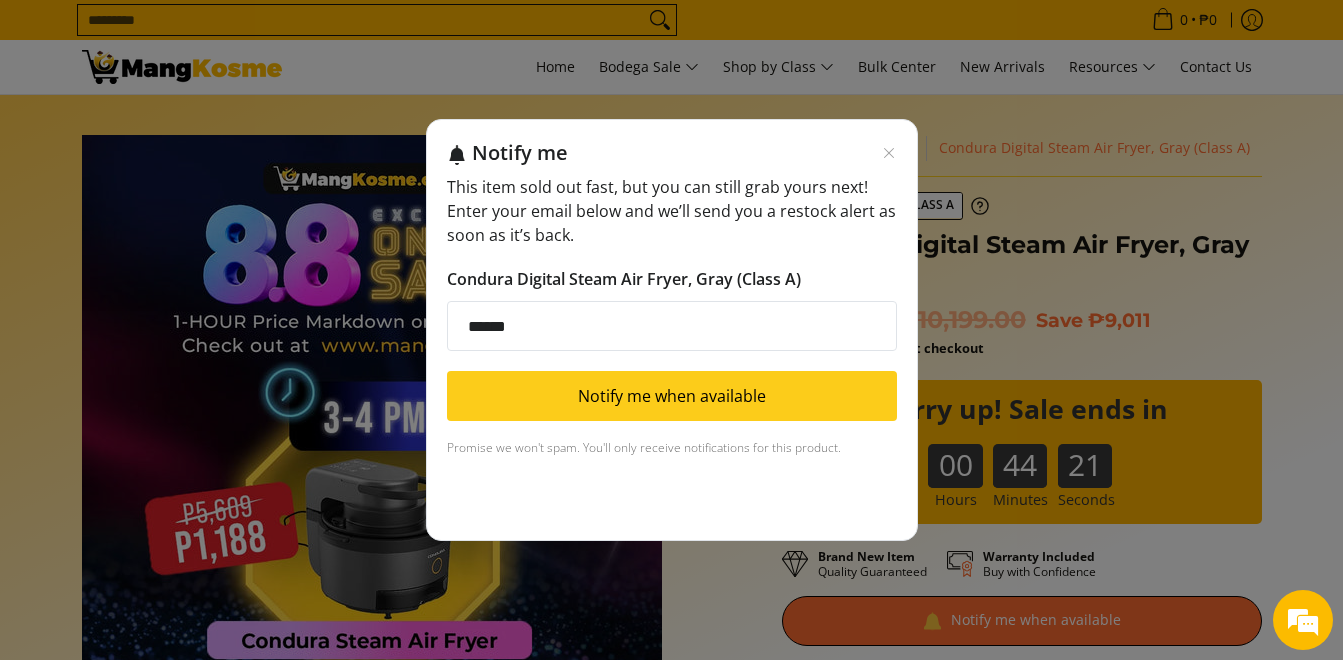click on "Notify me when available" at bounding box center [672, 396] 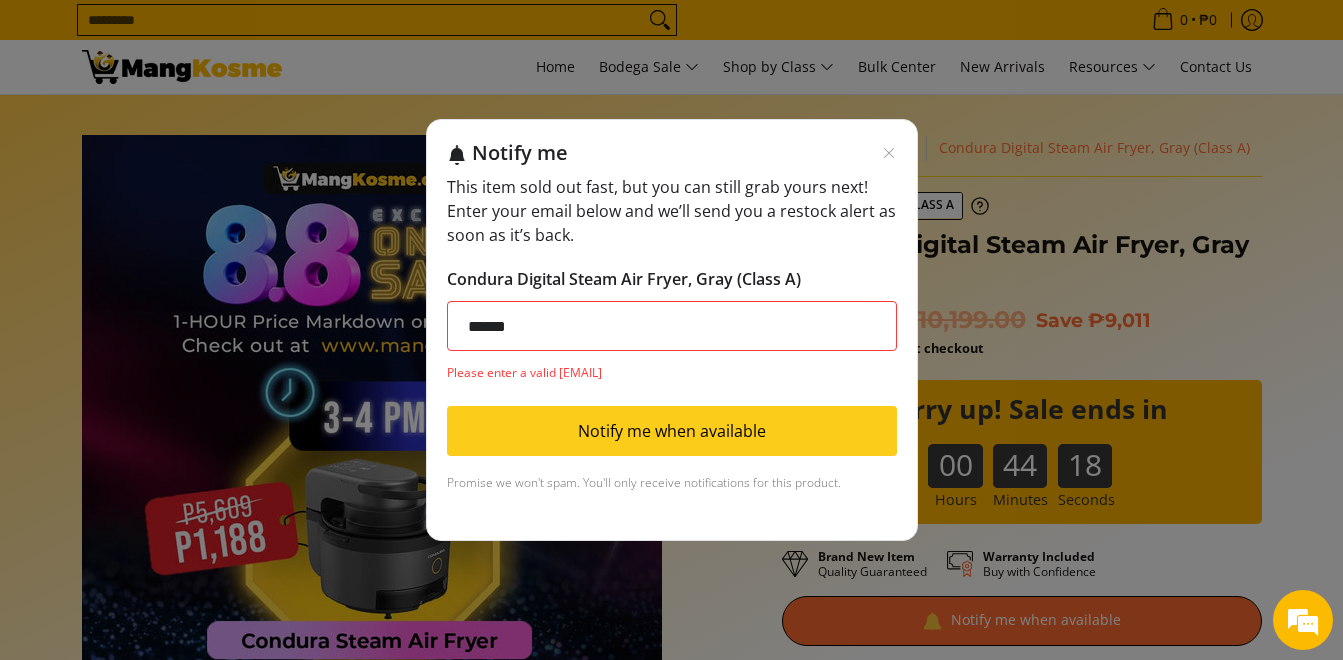 click on "******" at bounding box center (672, 326) 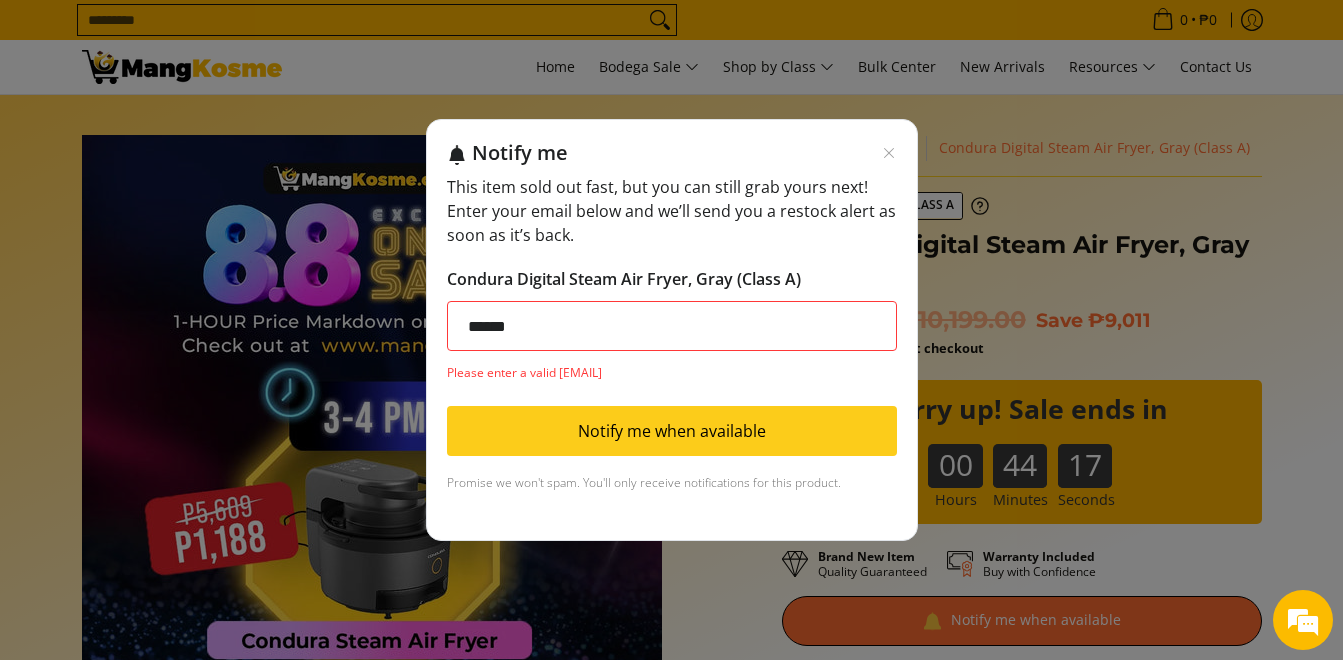 click on "******" at bounding box center [672, 326] 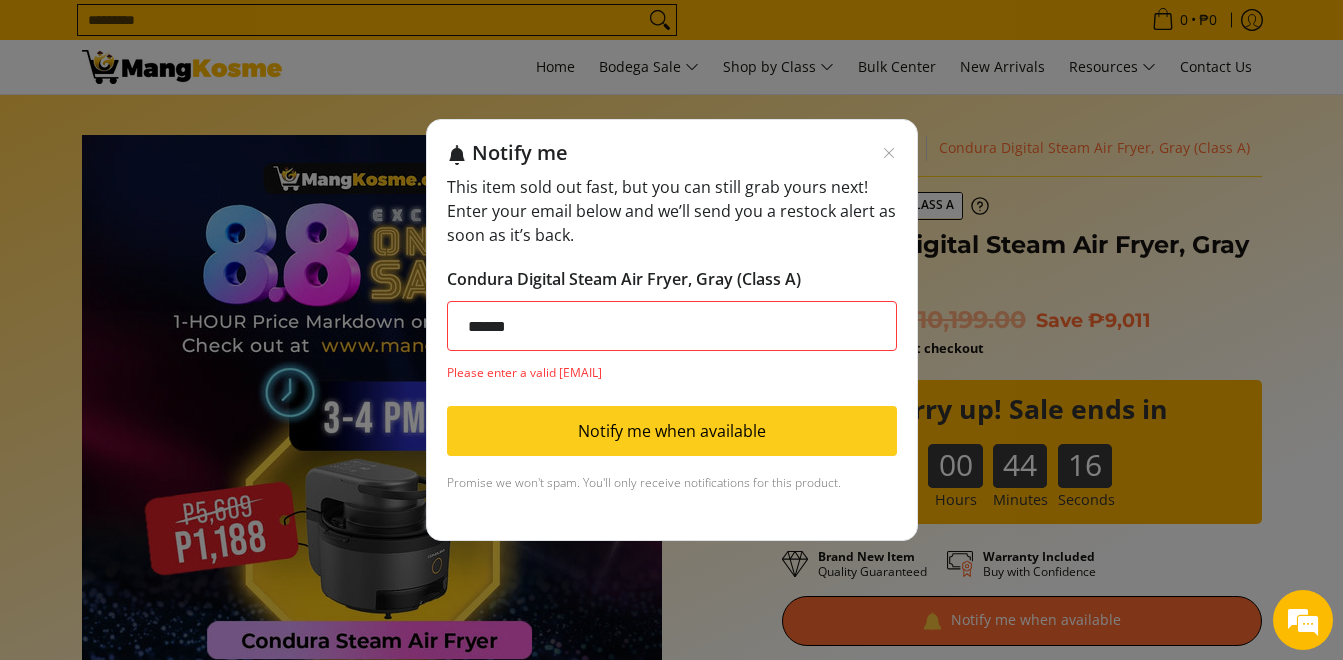 type on "**********" 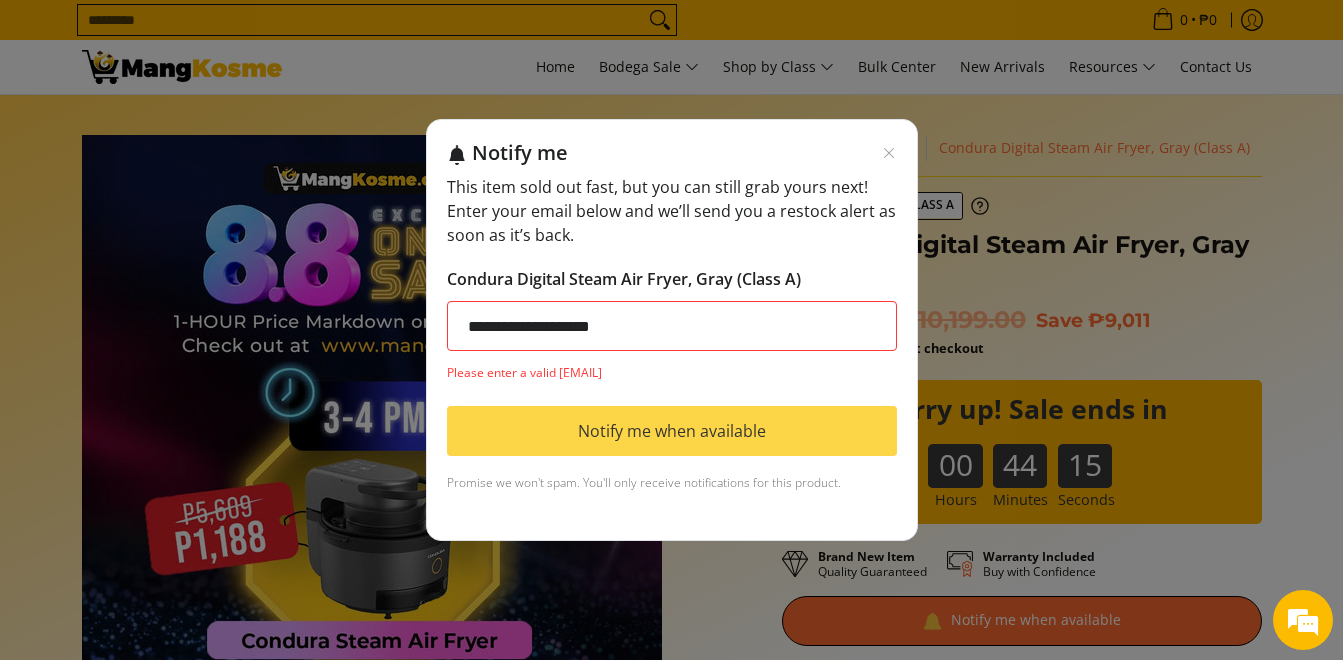click on "Notify me when available" at bounding box center [672, 431] 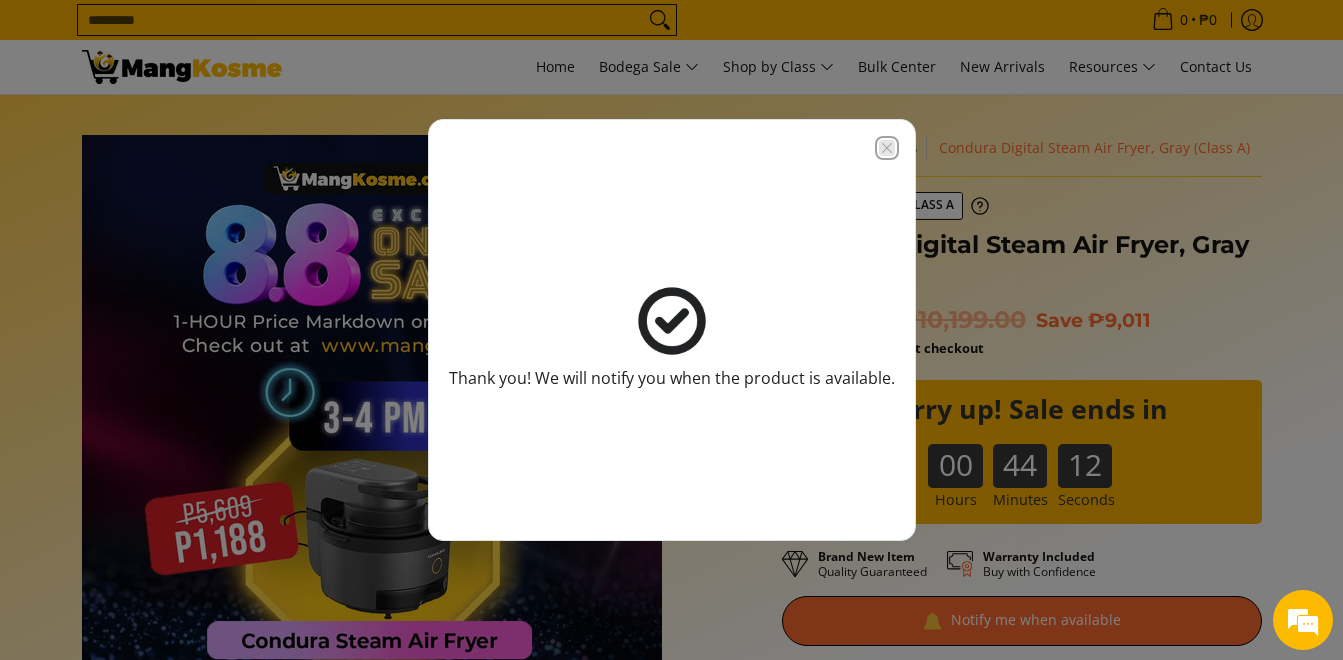 click 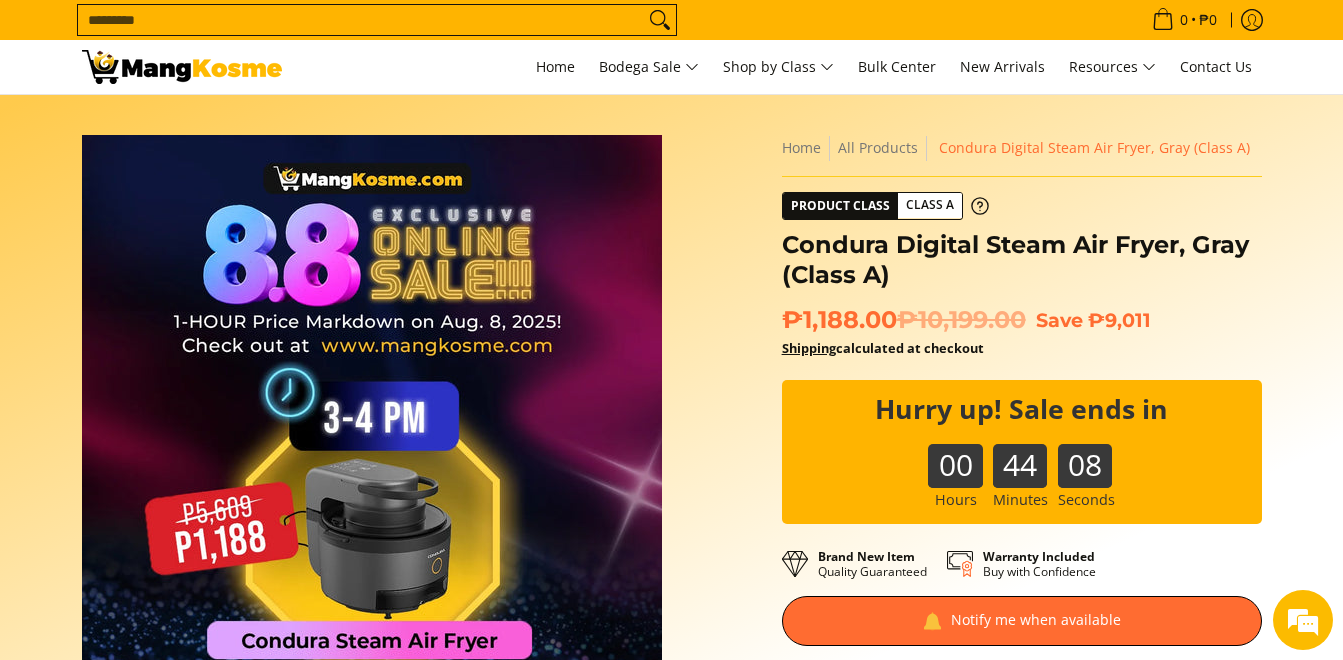scroll, scrollTop: 100, scrollLeft: 0, axis: vertical 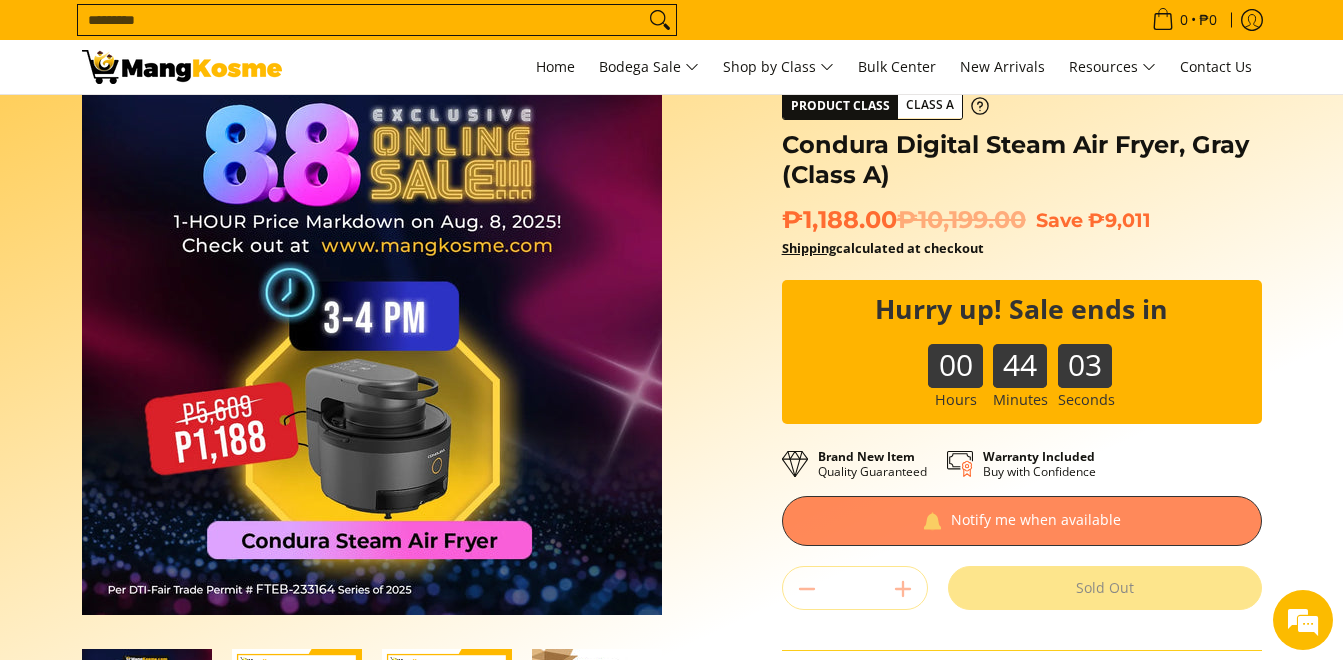 click at bounding box center (1022, 521) 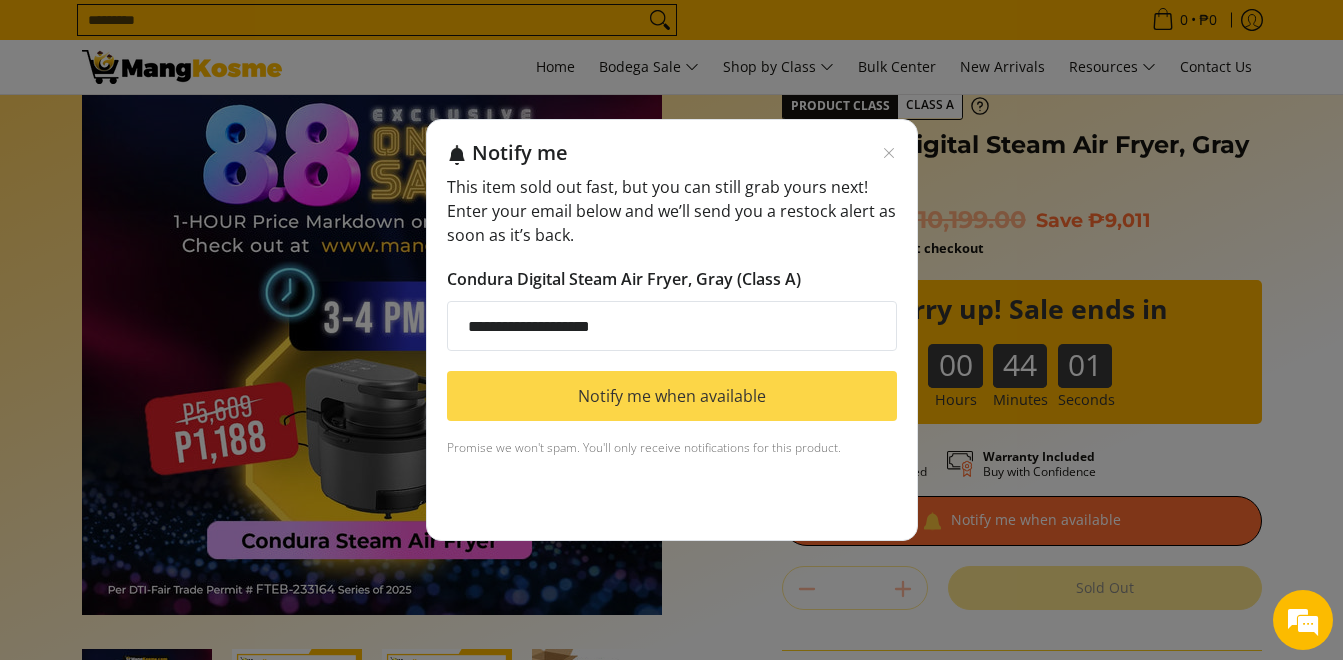 click on "Notify me when available" at bounding box center (672, 396) 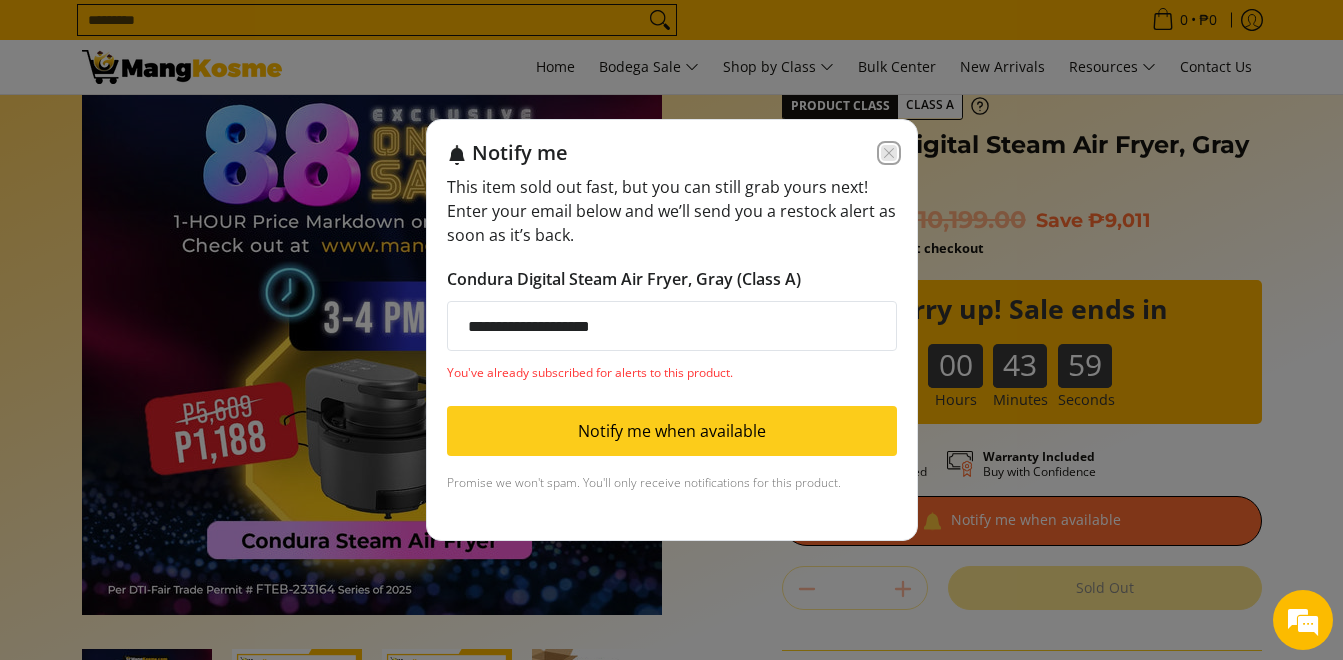 click 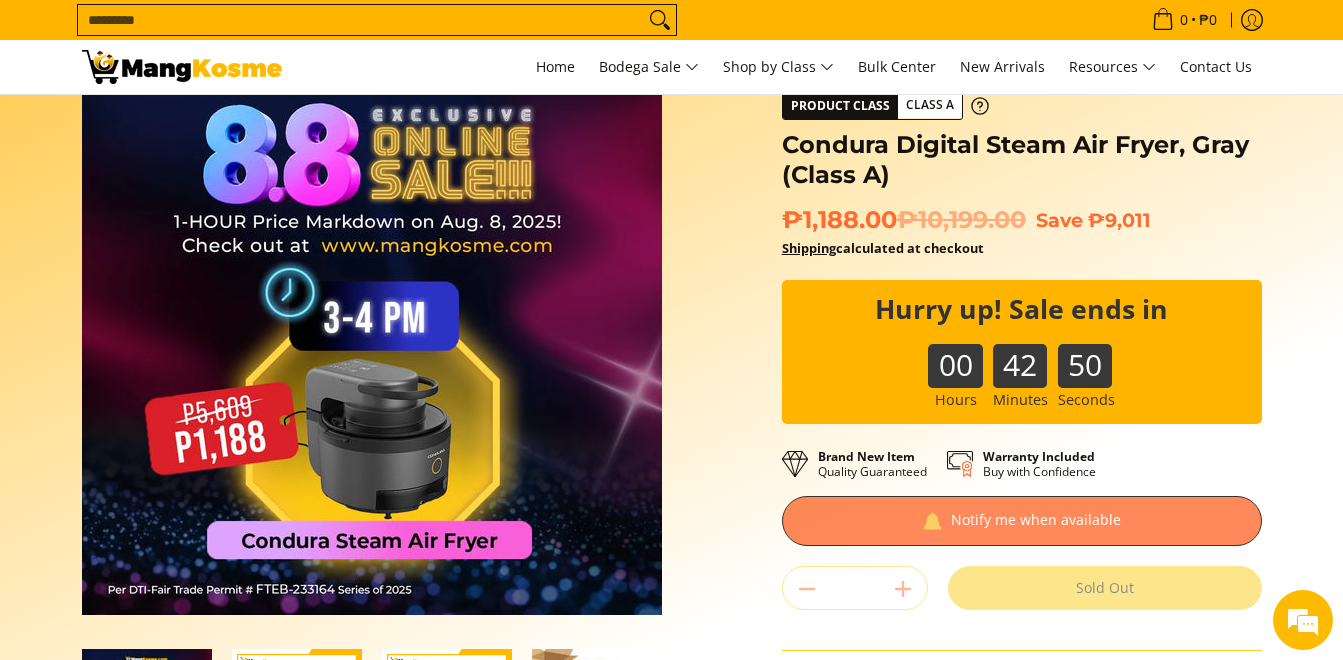 click at bounding box center [1022, 521] 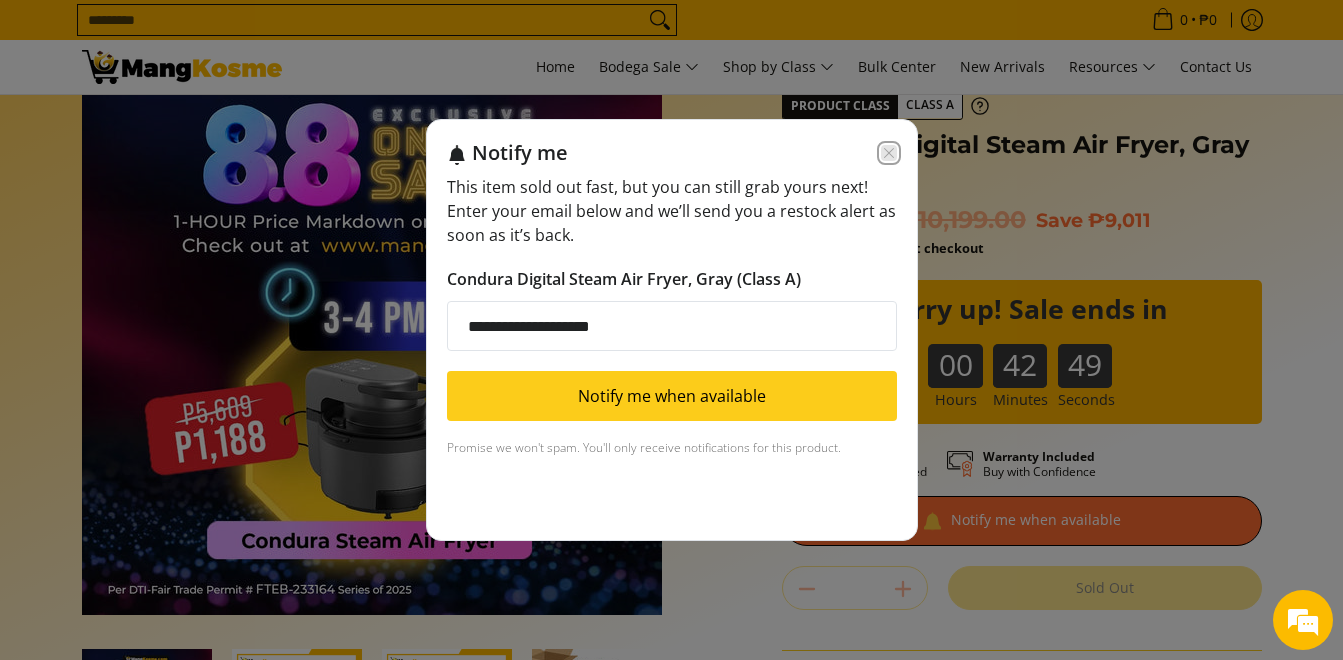 click 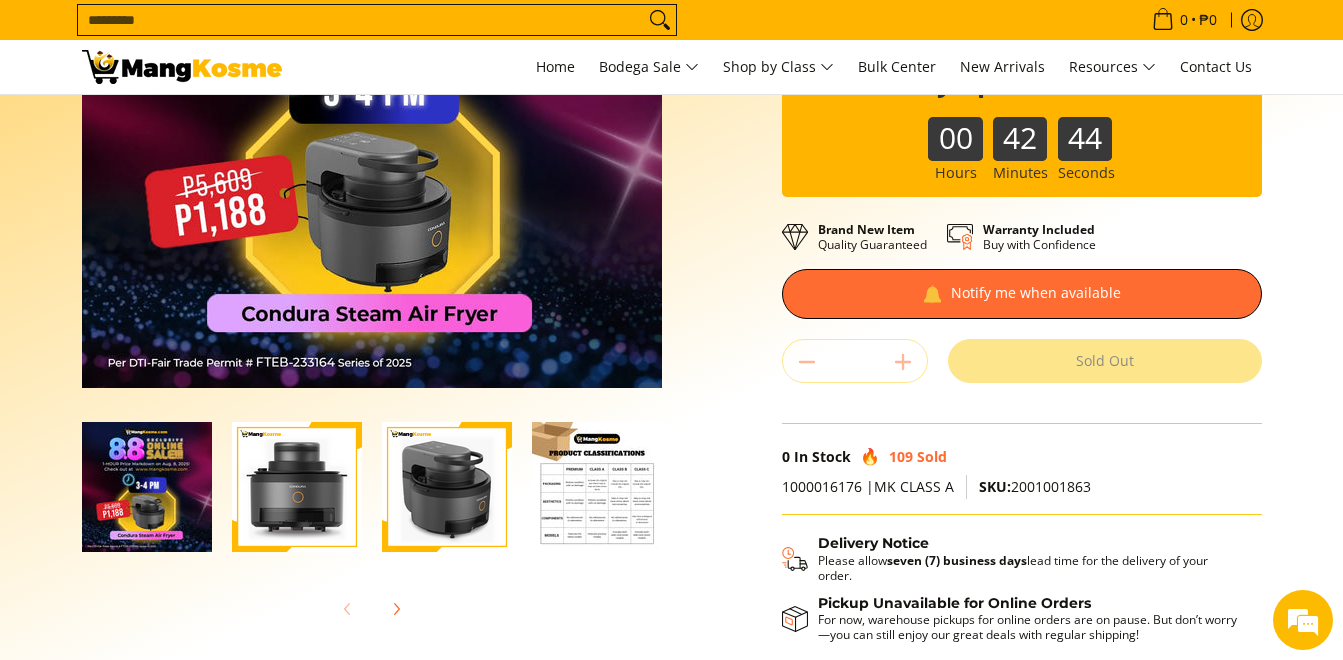 scroll, scrollTop: 400, scrollLeft: 0, axis: vertical 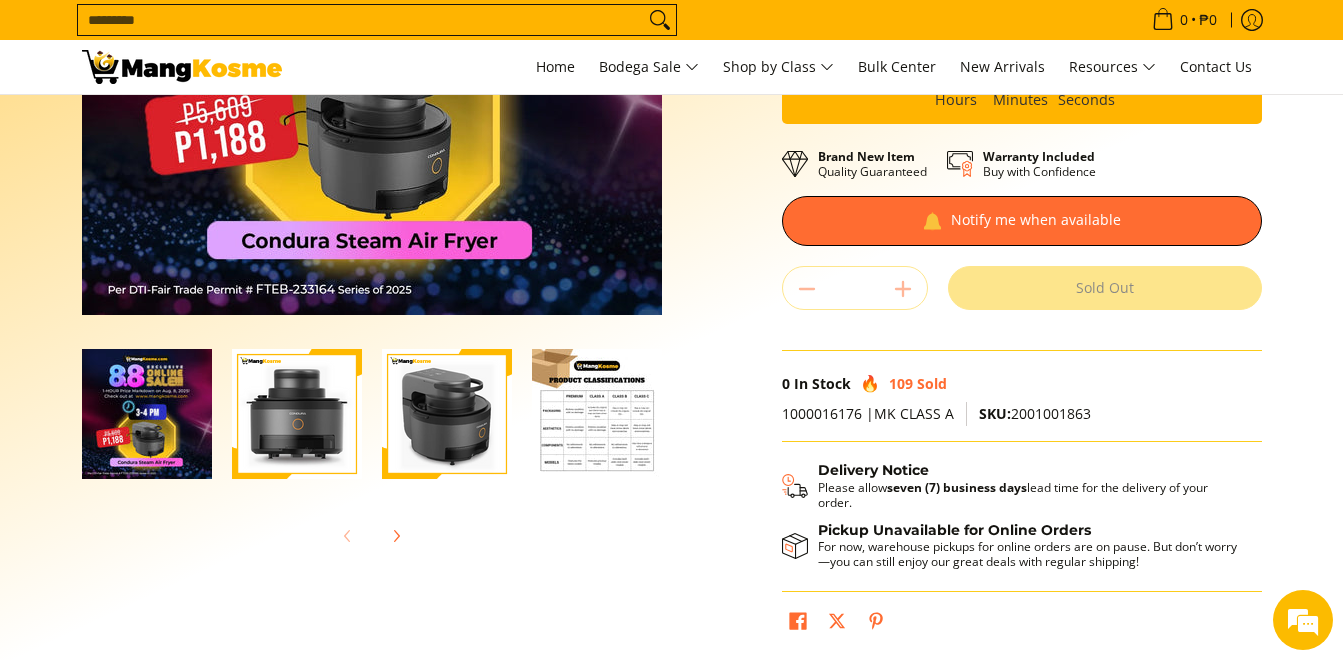 click at bounding box center (297, 414) 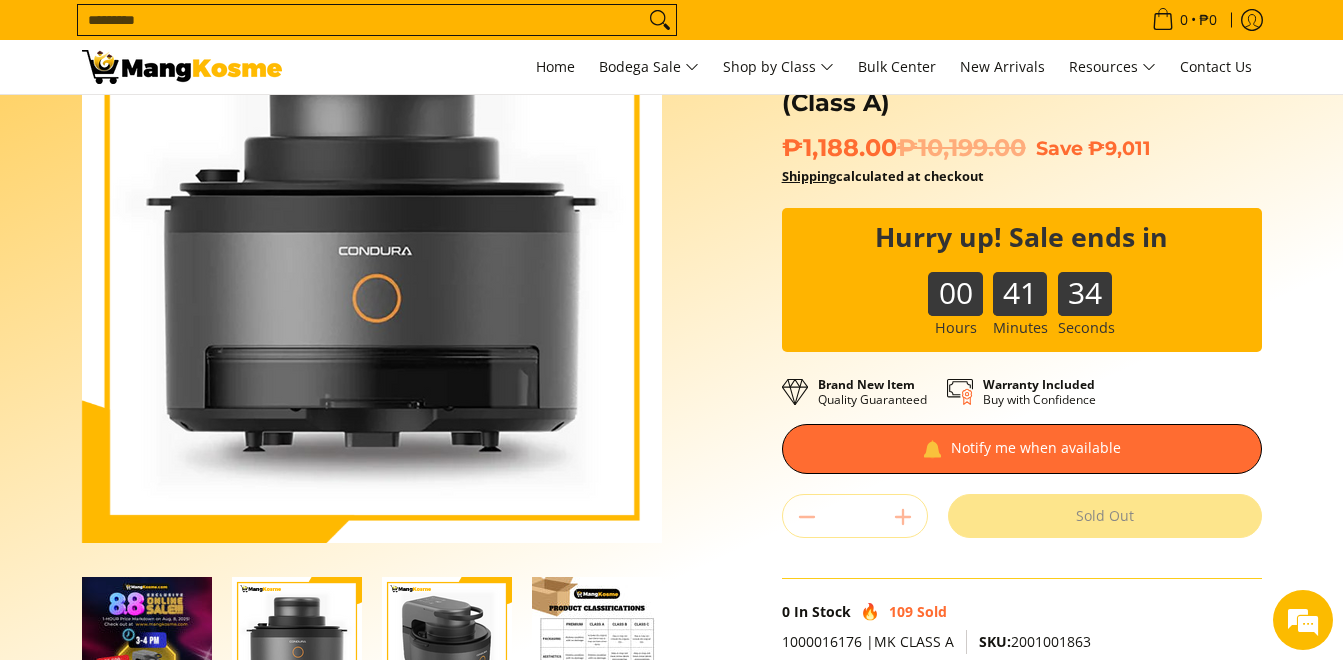 scroll, scrollTop: 200, scrollLeft: 0, axis: vertical 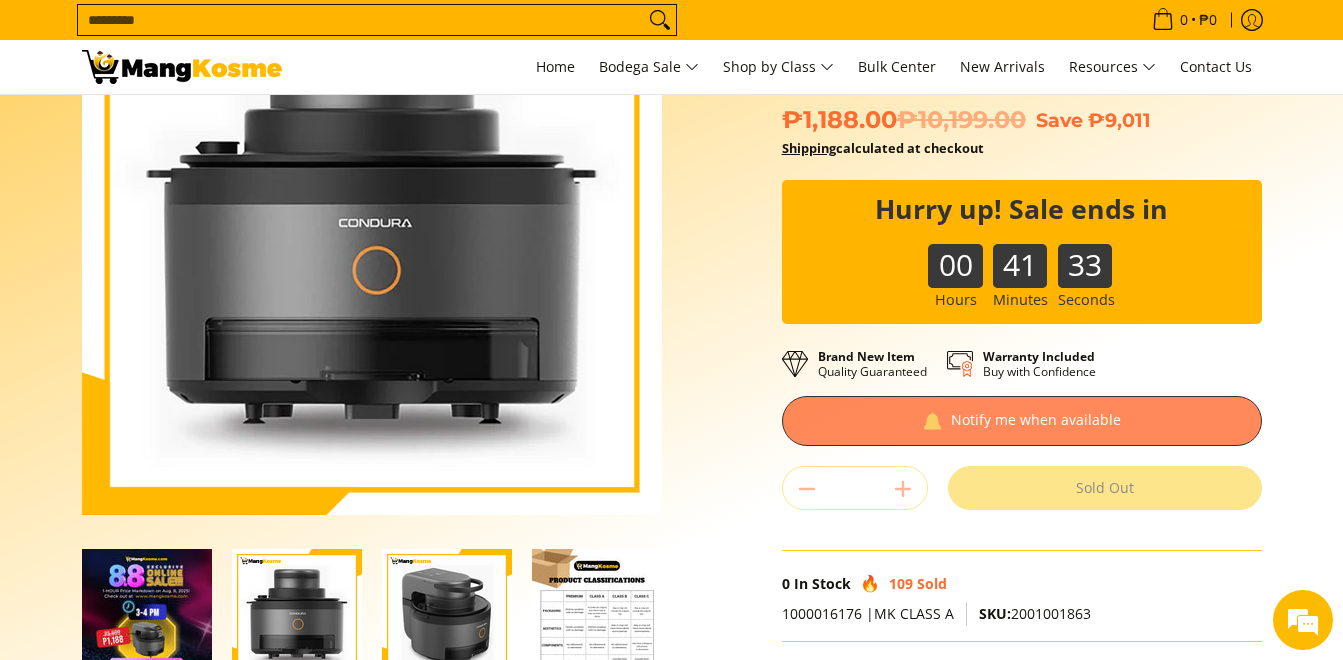 click at bounding box center (1022, 421) 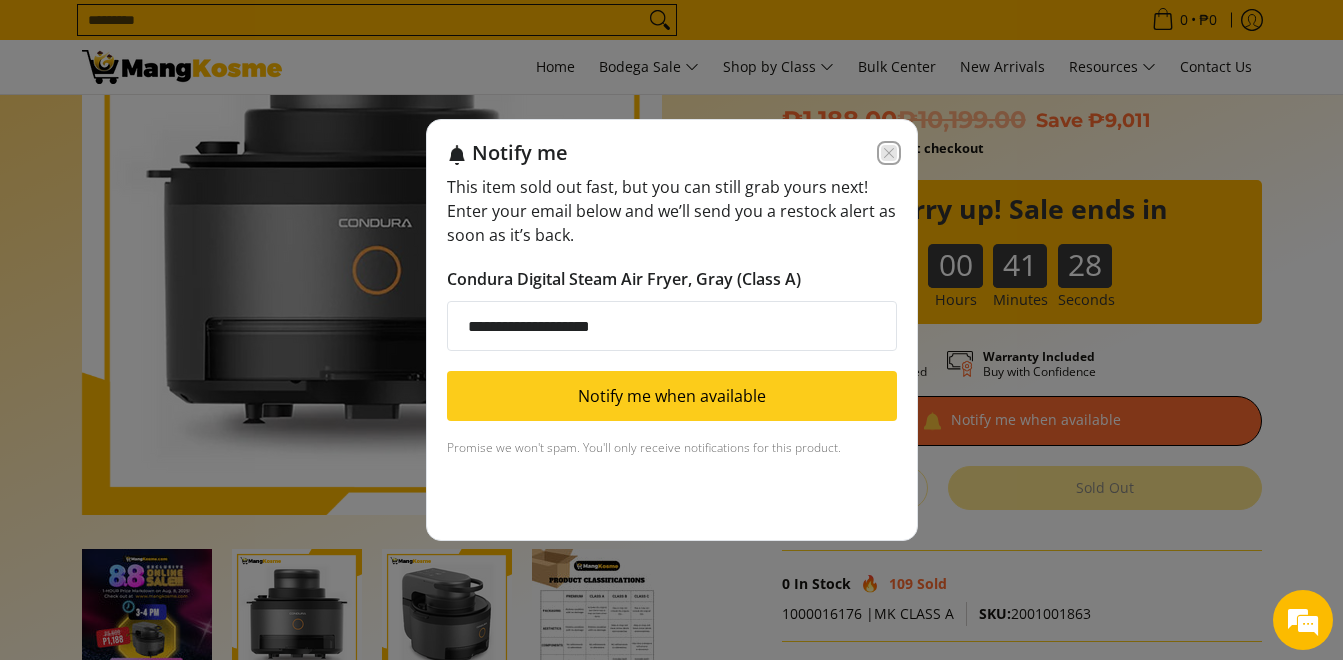 click 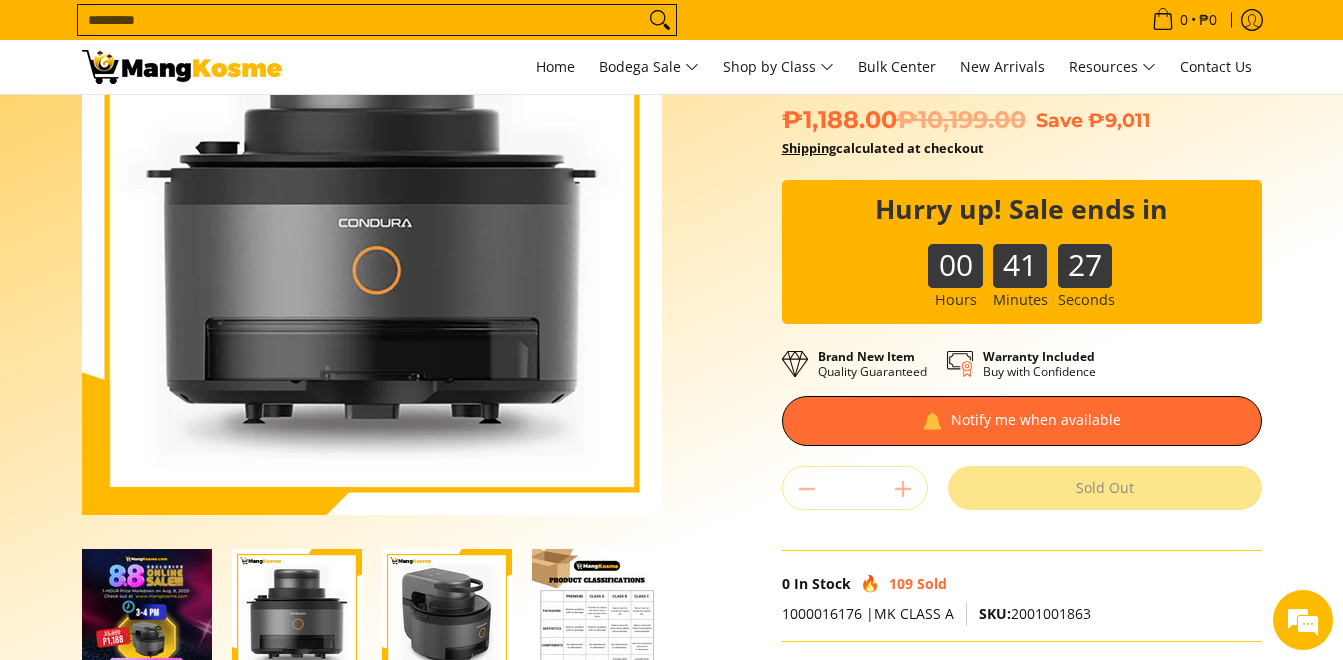 scroll, scrollTop: 0, scrollLeft: 0, axis: both 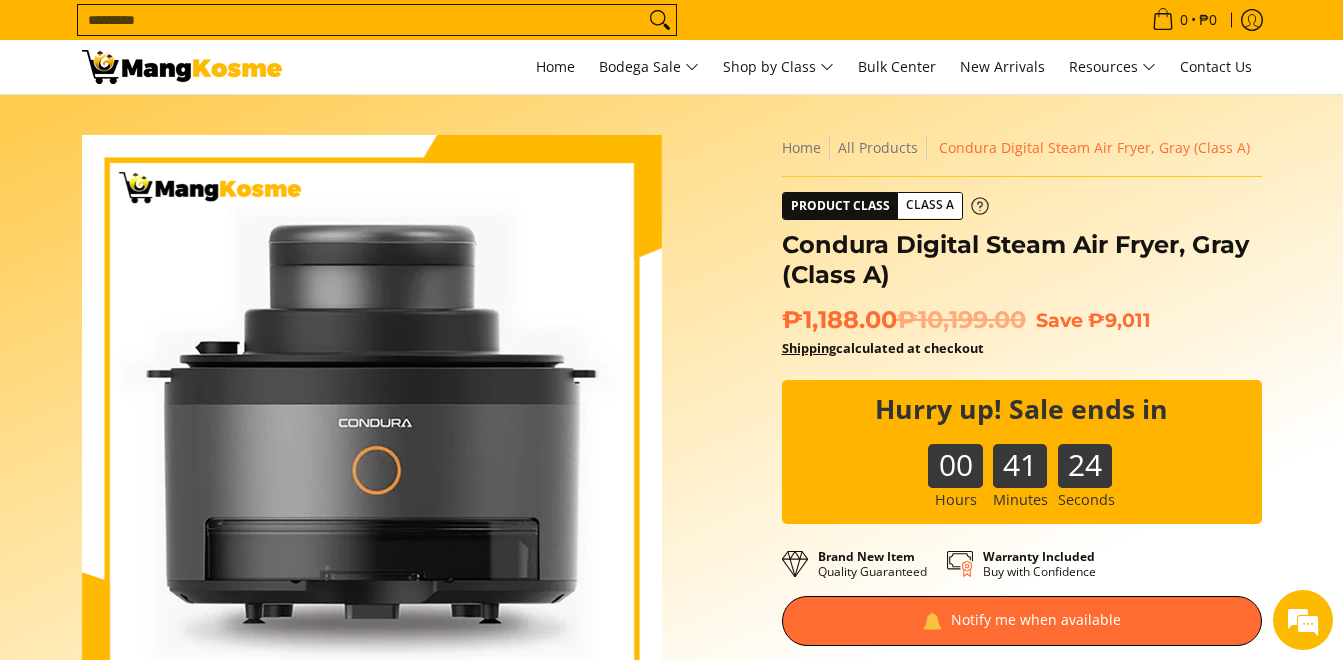 click 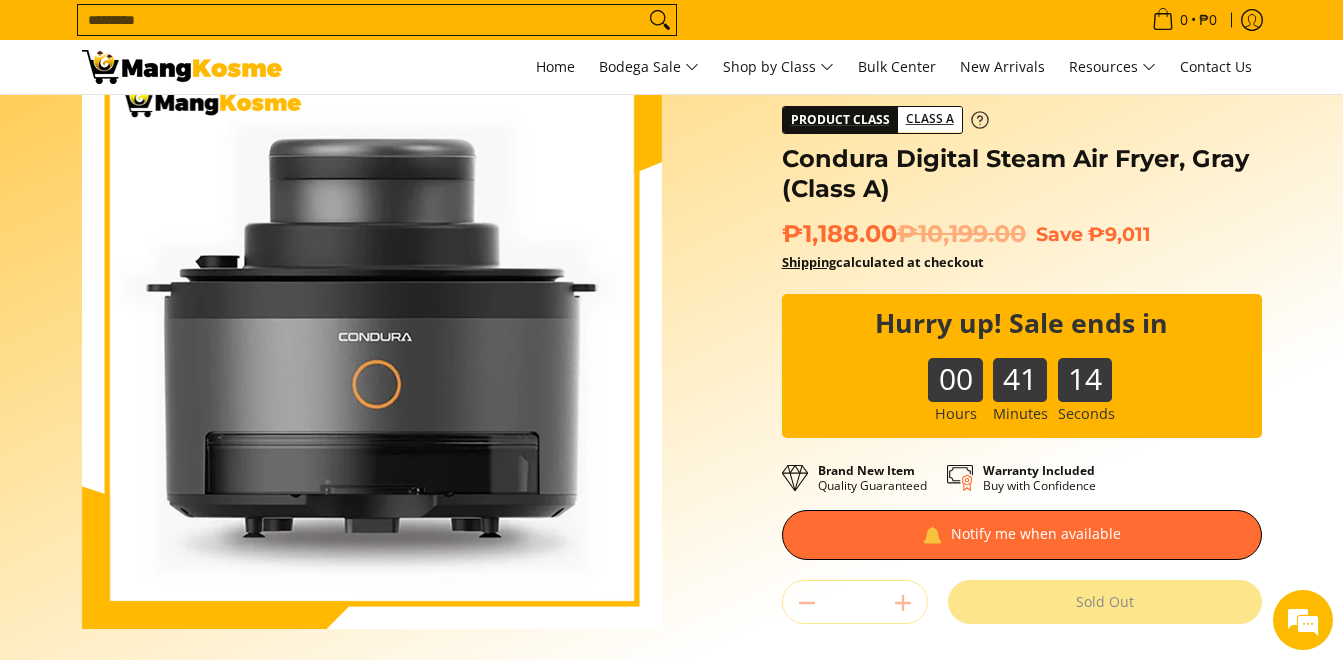 scroll, scrollTop: 100, scrollLeft: 0, axis: vertical 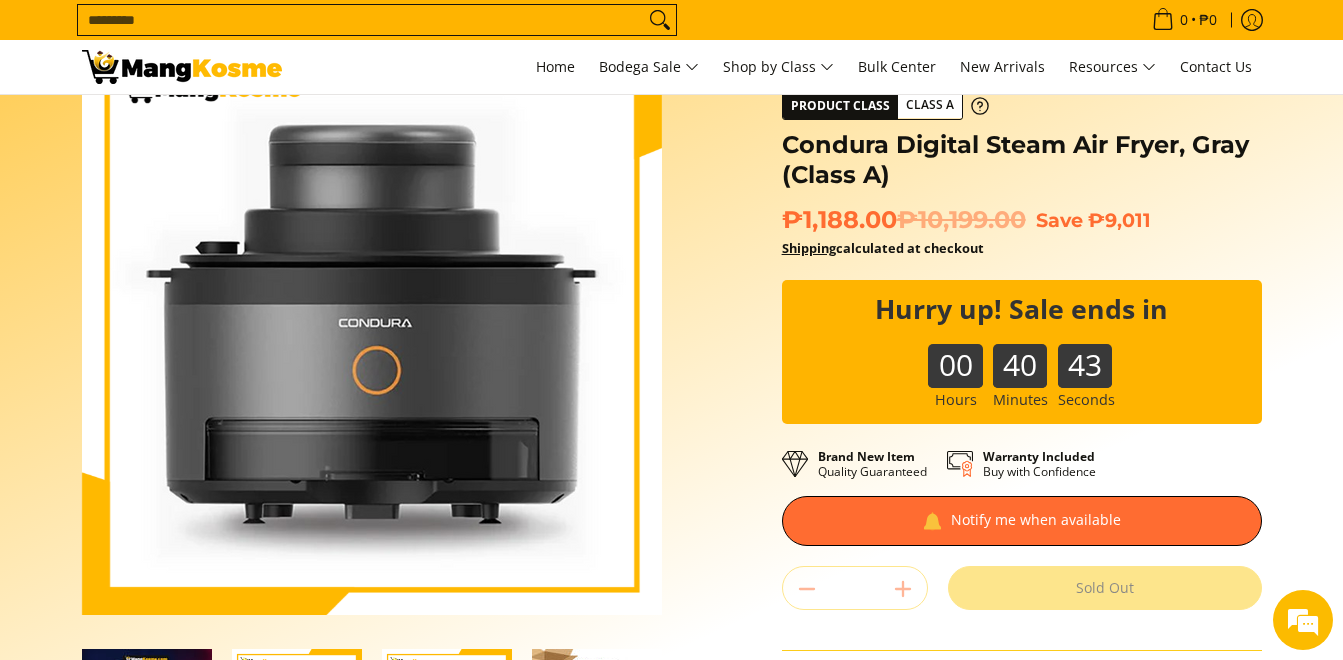 click on "Skip to Main Content
Enable zoom Disable zoom
Enable zoom Disable zoom
Enable zoom Disable zoom" at bounding box center [372, 446] 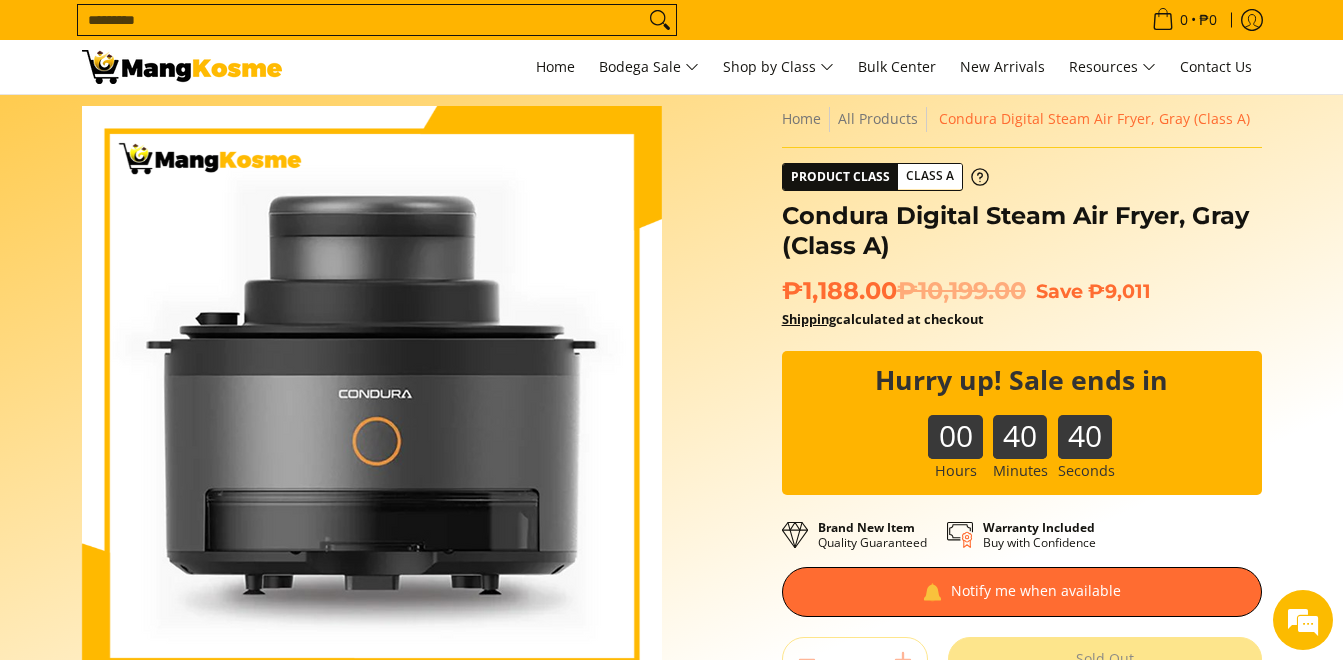 scroll, scrollTop: 0, scrollLeft: 0, axis: both 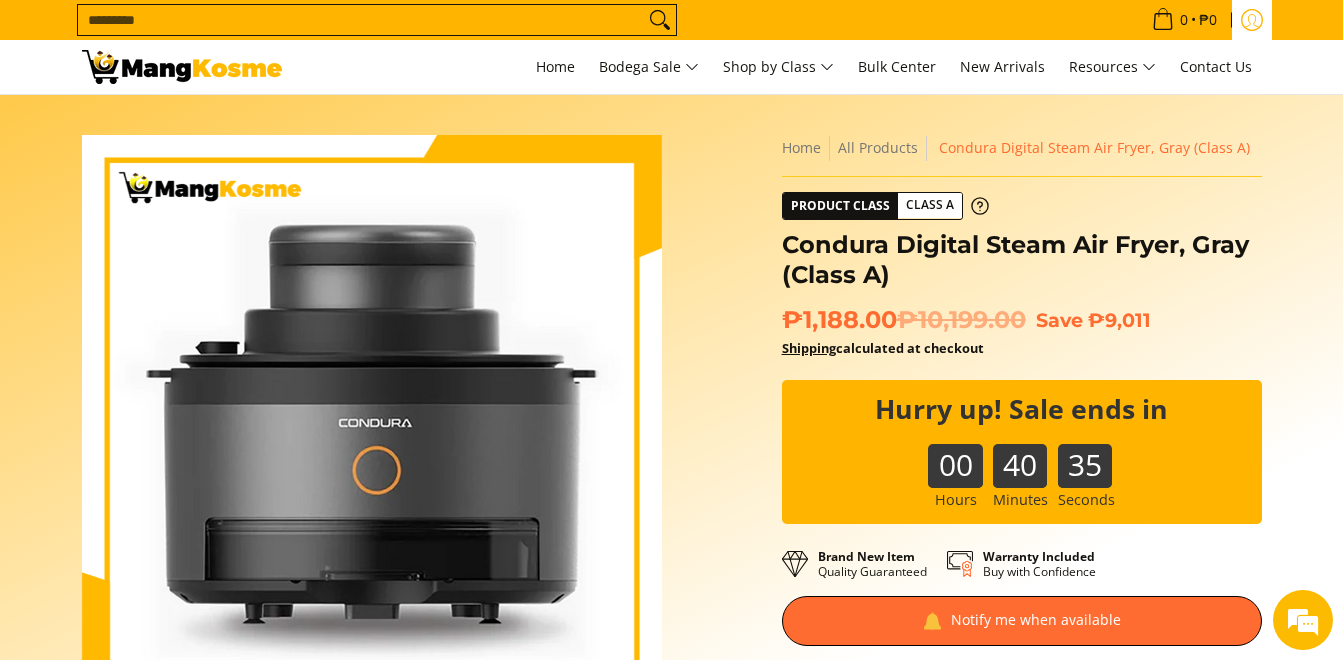 click 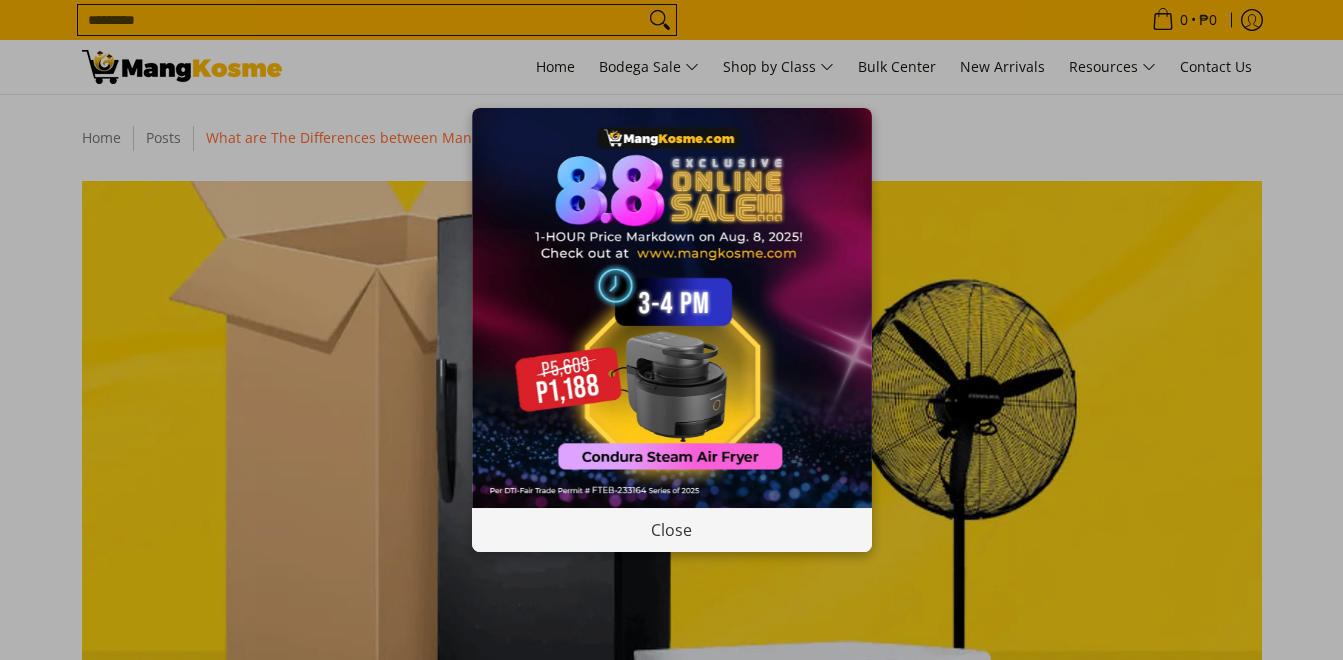 scroll, scrollTop: 0, scrollLeft: 0, axis: both 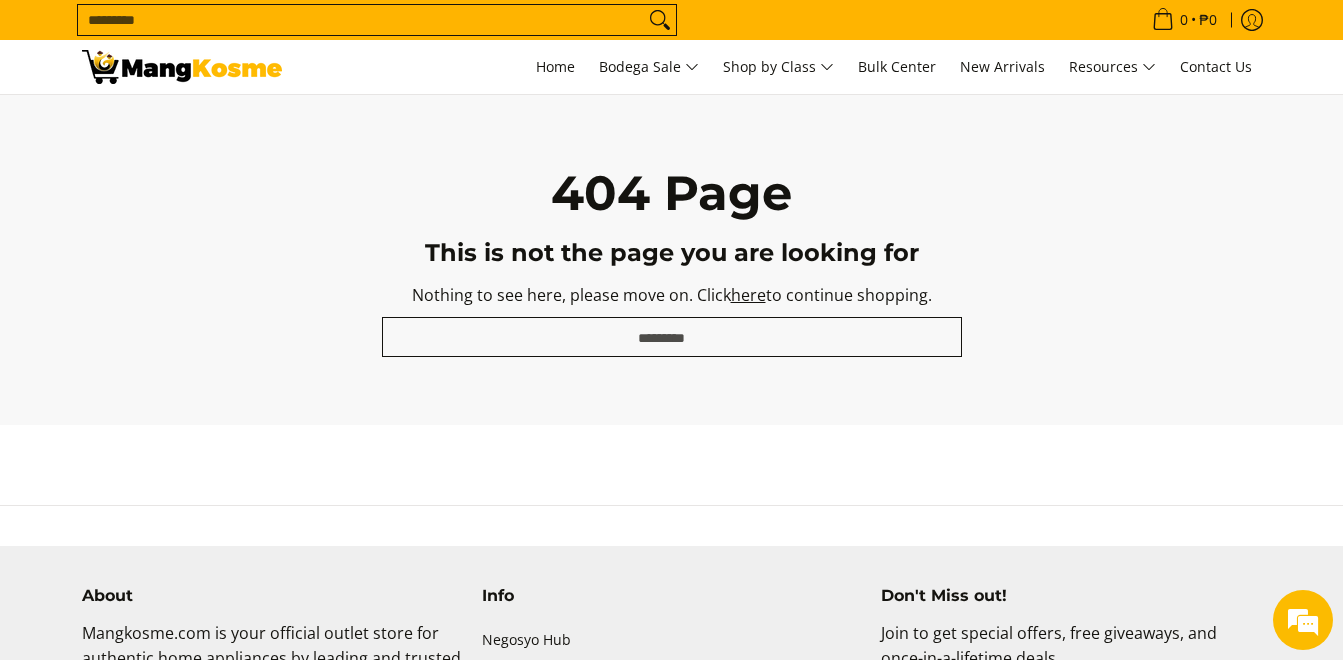 click on "Search..." at bounding box center (672, 337) 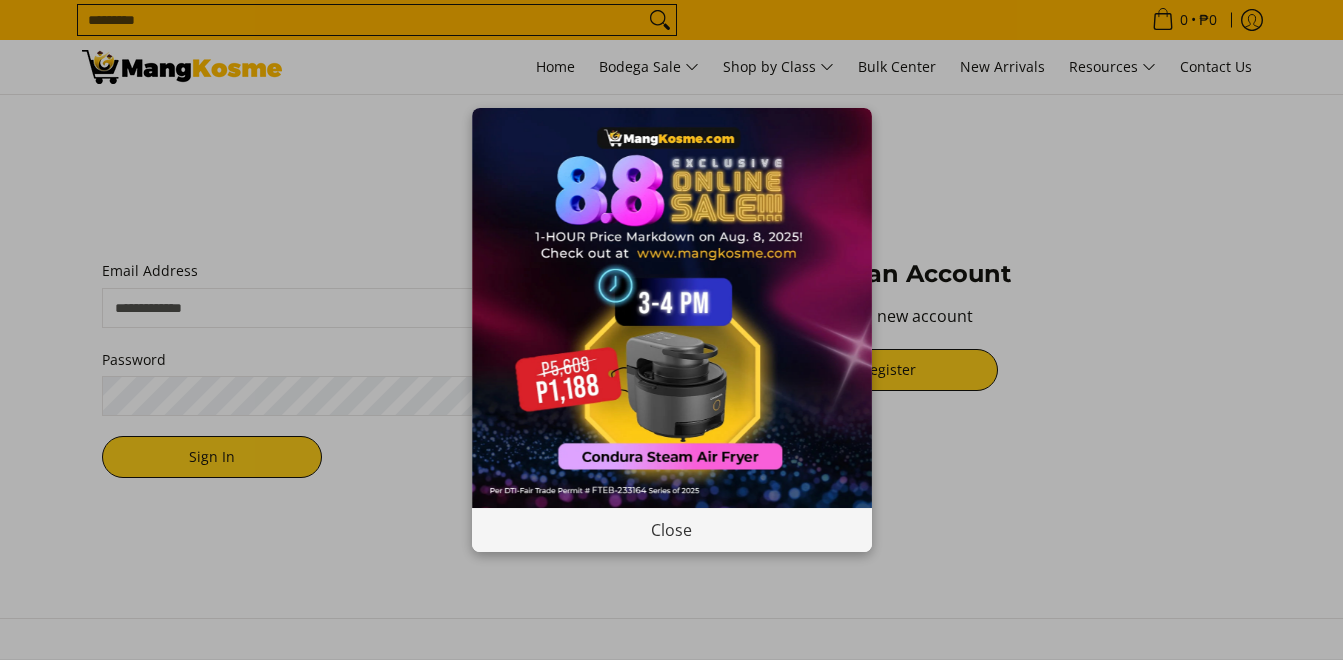 scroll, scrollTop: 0, scrollLeft: 0, axis: both 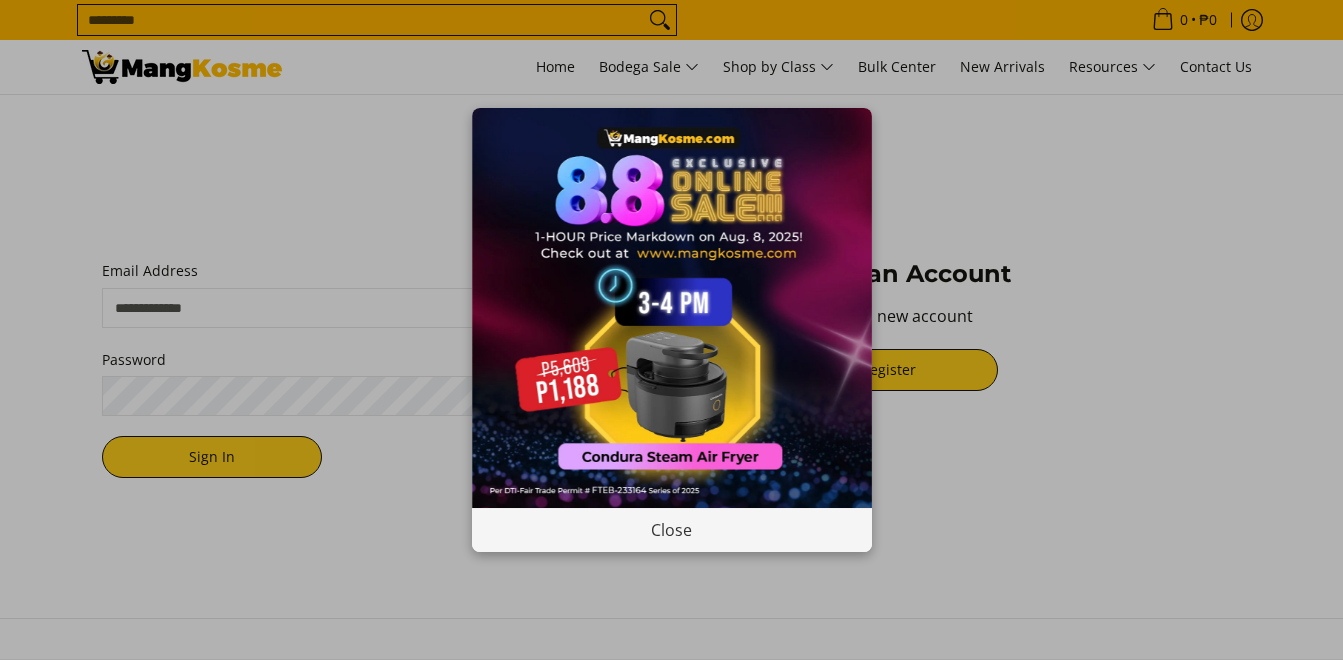 click on "Close" at bounding box center [672, 529] 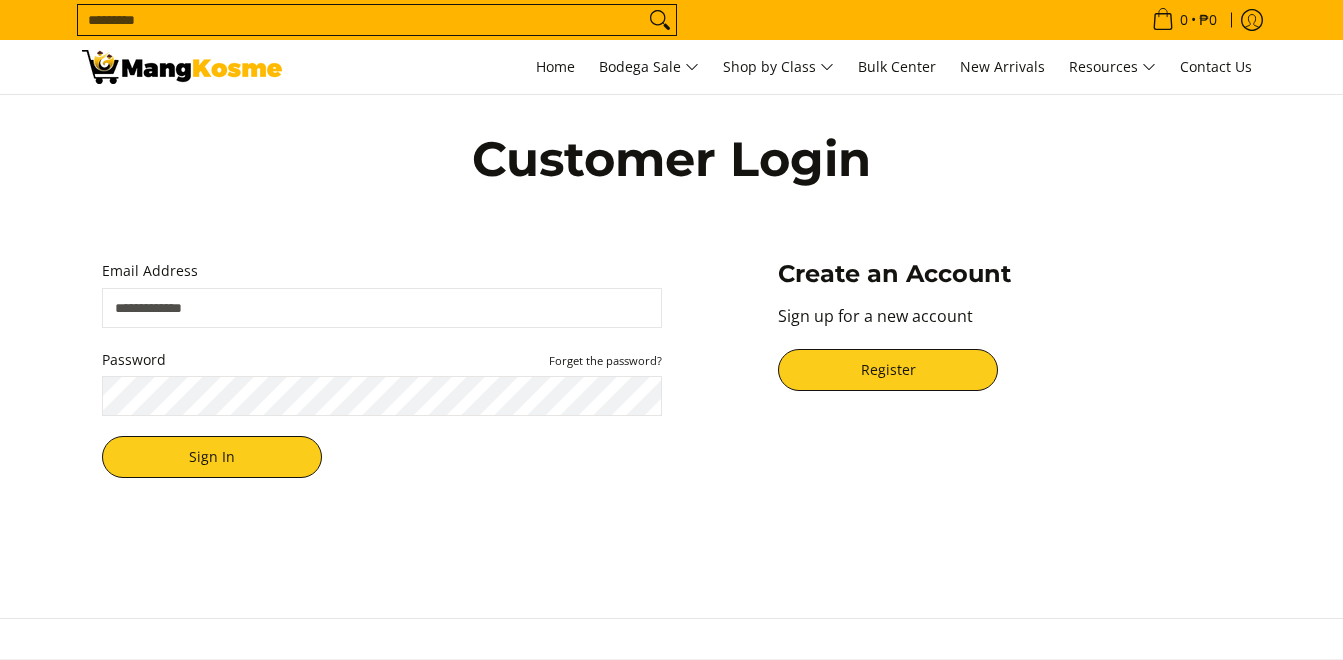 scroll, scrollTop: 0, scrollLeft: 0, axis: both 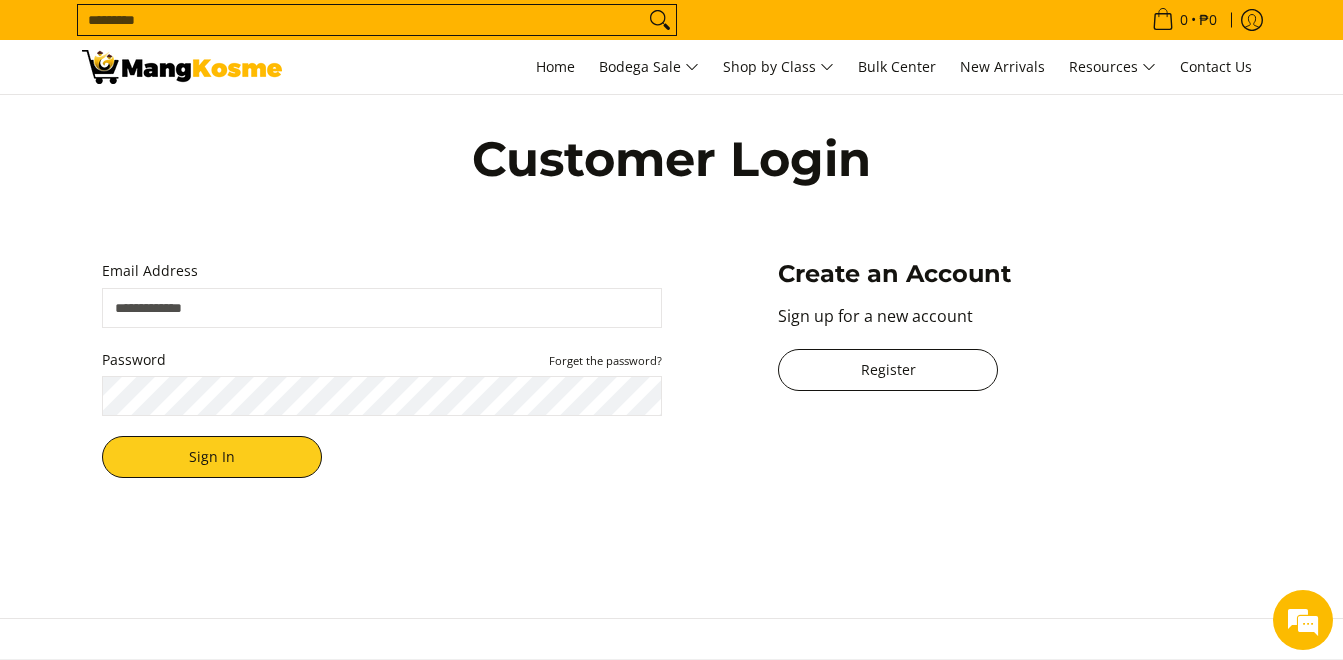 click on "Register" at bounding box center (888, 370) 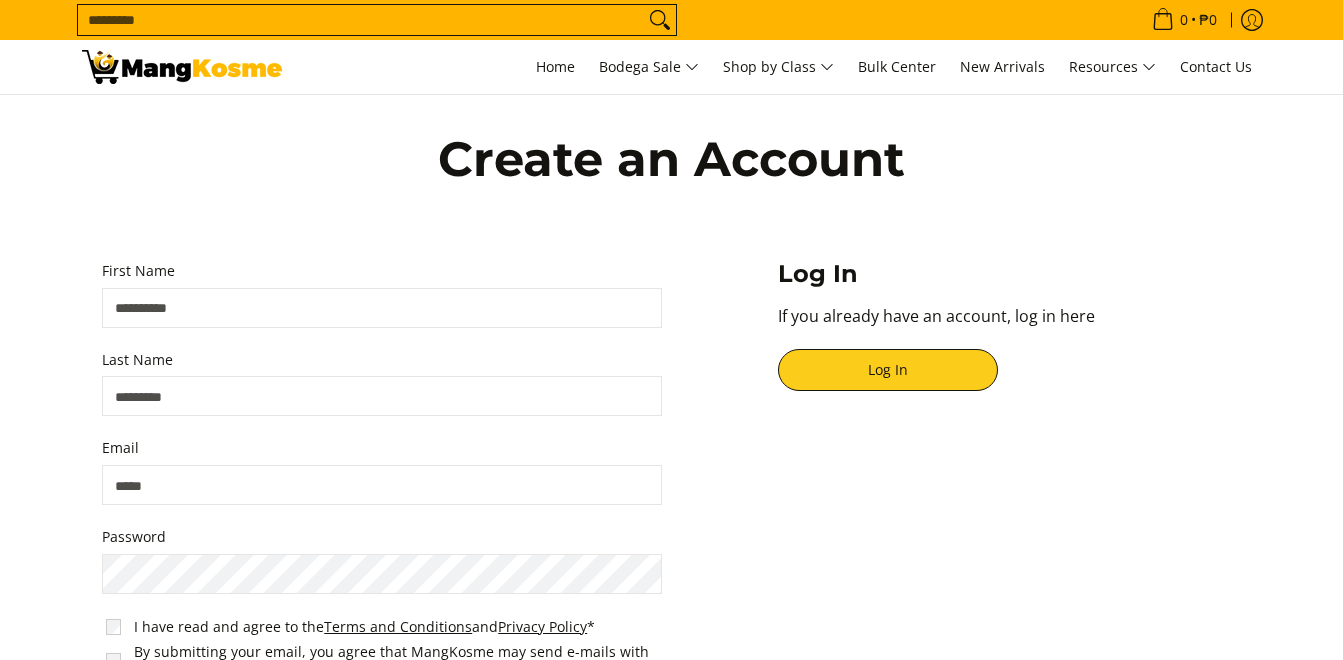 scroll, scrollTop: 0, scrollLeft: 0, axis: both 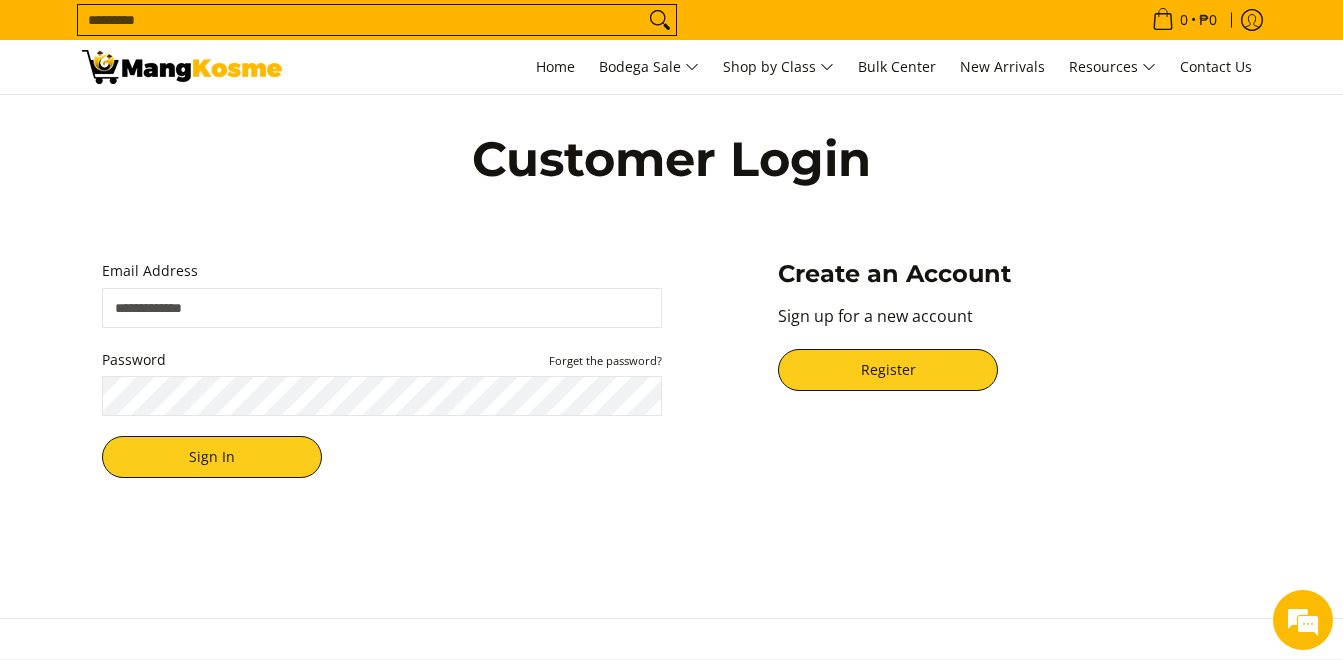 click on "Email Address" at bounding box center (382, 308) 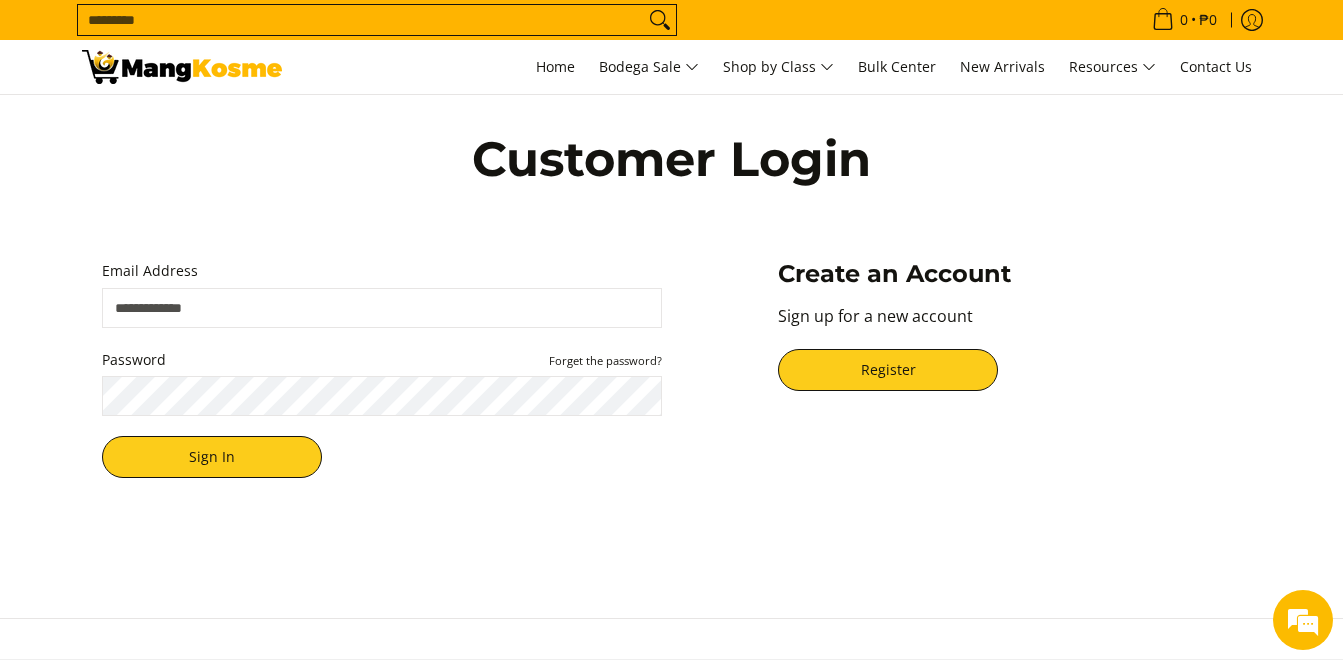 click on "Email Address
Password Forget the password?
Sign In" at bounding box center (382, 379) 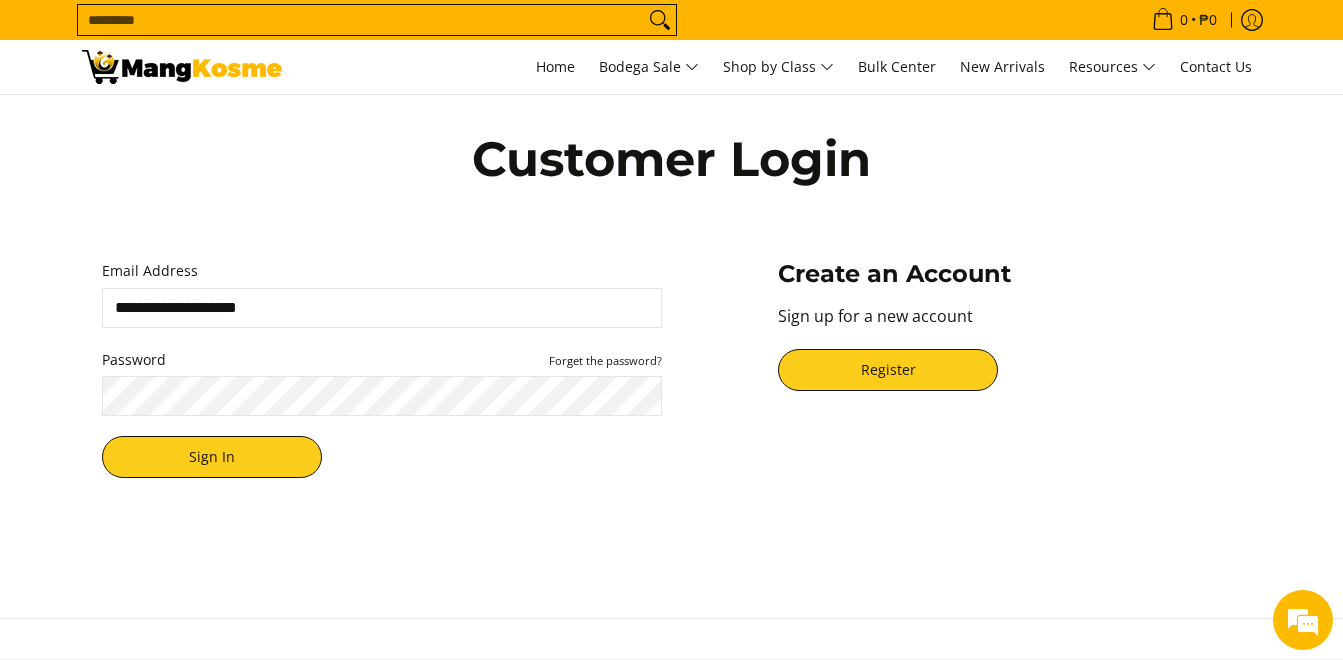 click on "Sign In" at bounding box center [212, 457] 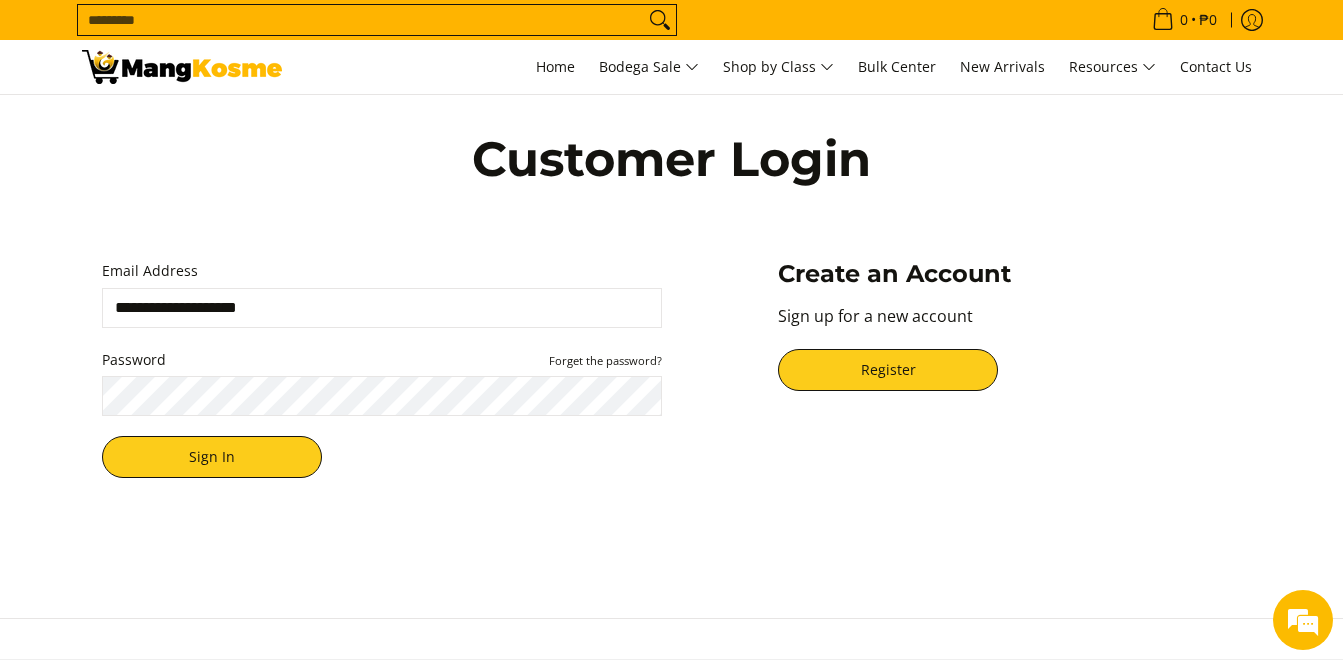 scroll, scrollTop: 0, scrollLeft: 0, axis: both 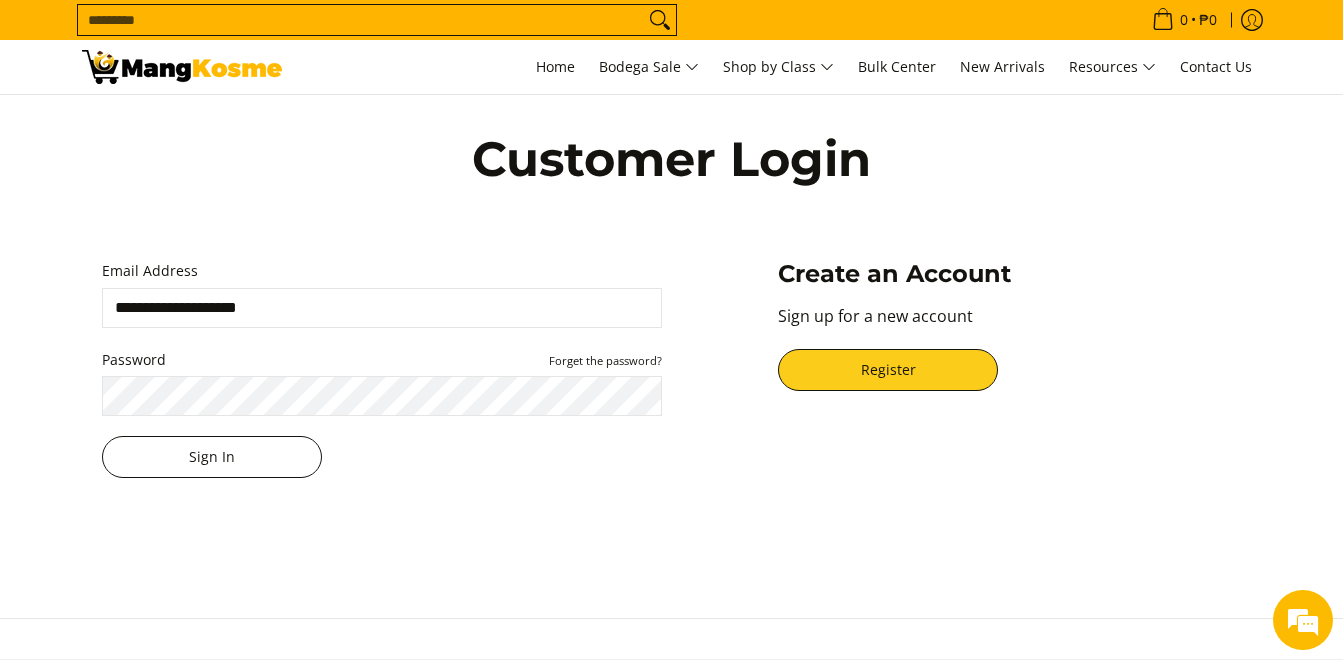 click on "Sign In" at bounding box center (212, 457) 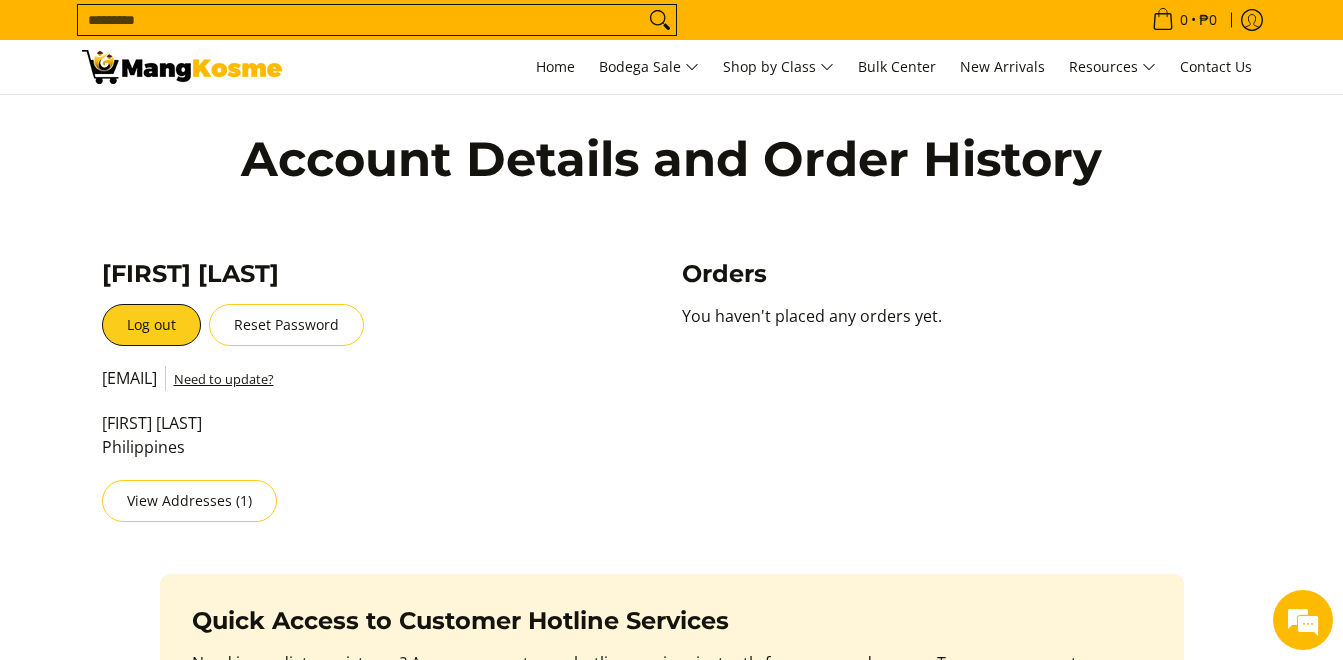 scroll, scrollTop: 0, scrollLeft: 0, axis: both 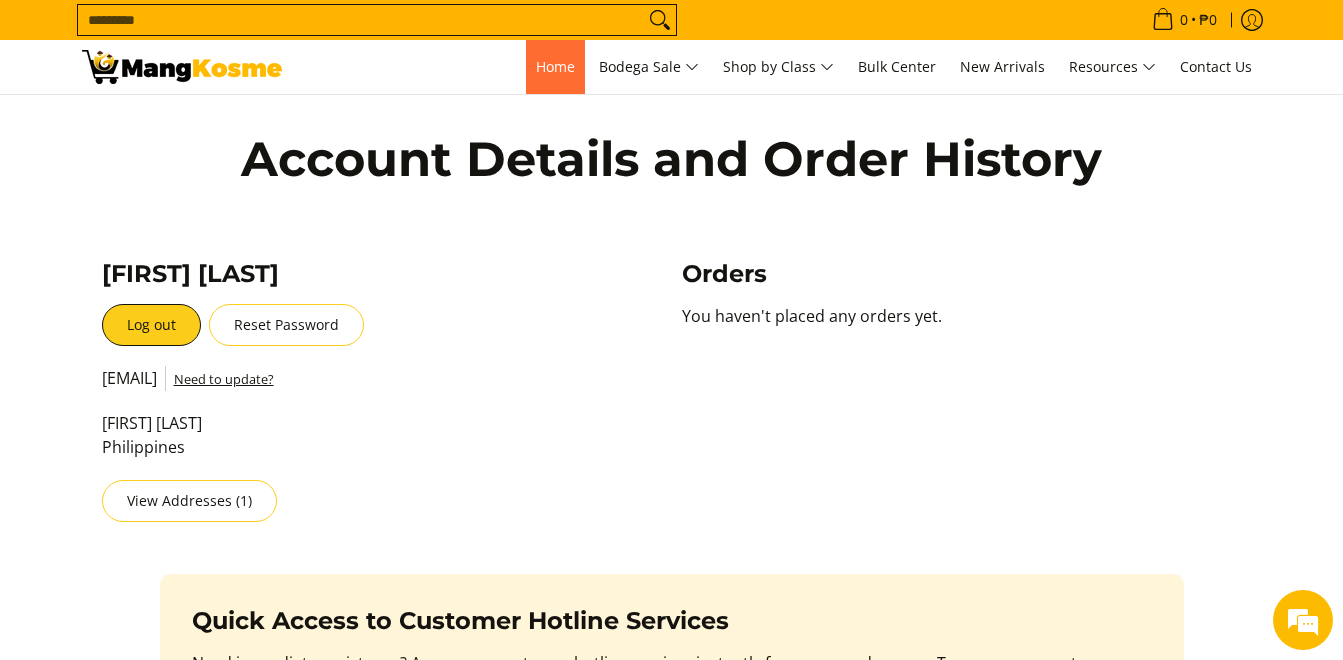 click on "Home" at bounding box center [555, 66] 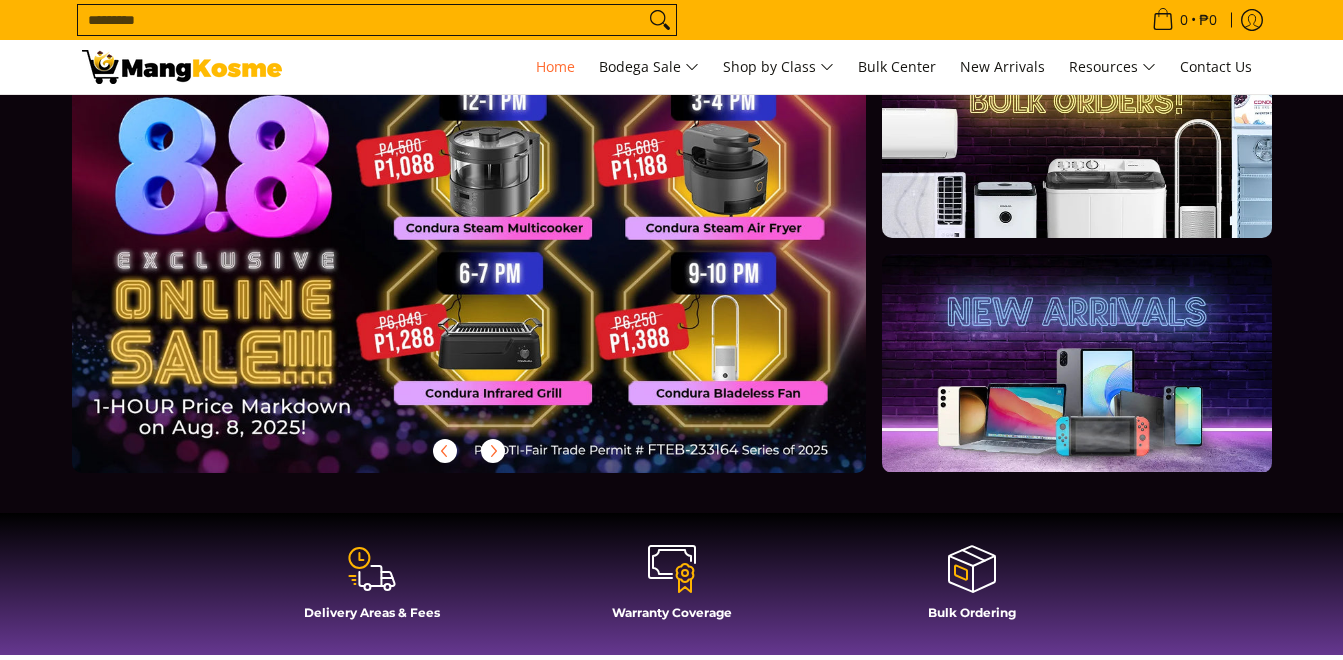 scroll, scrollTop: 0, scrollLeft: 0, axis: both 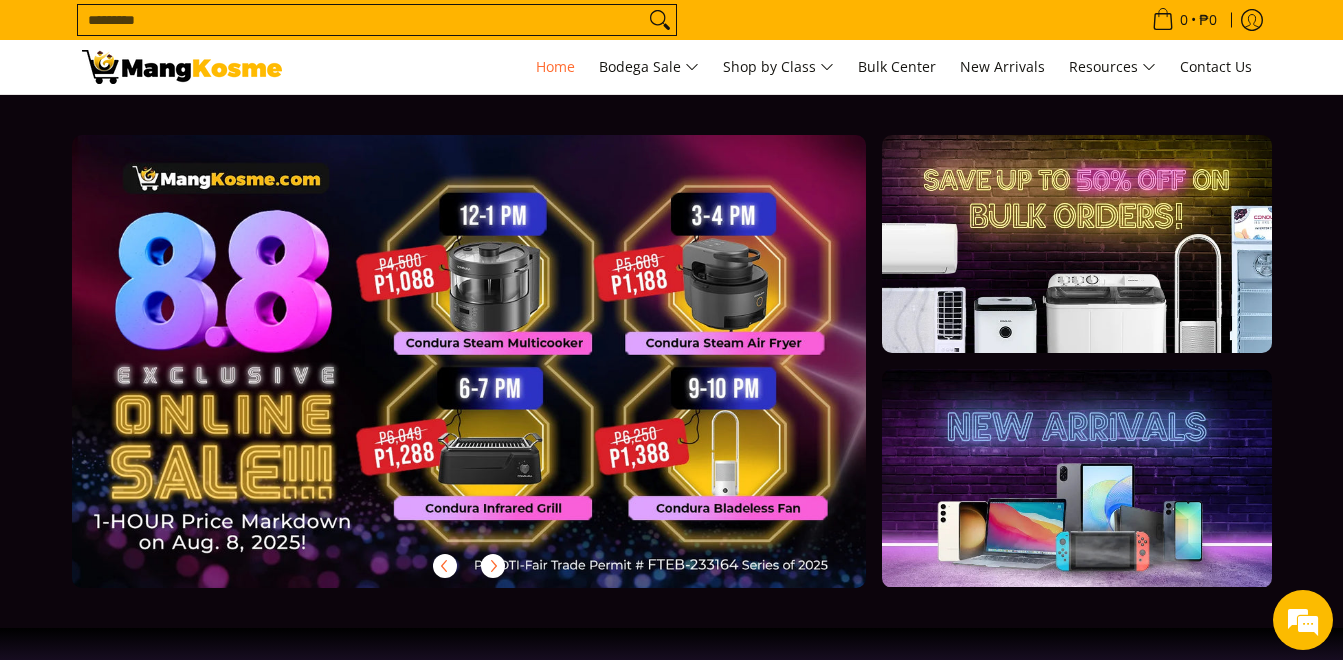 click at bounding box center [501, 377] 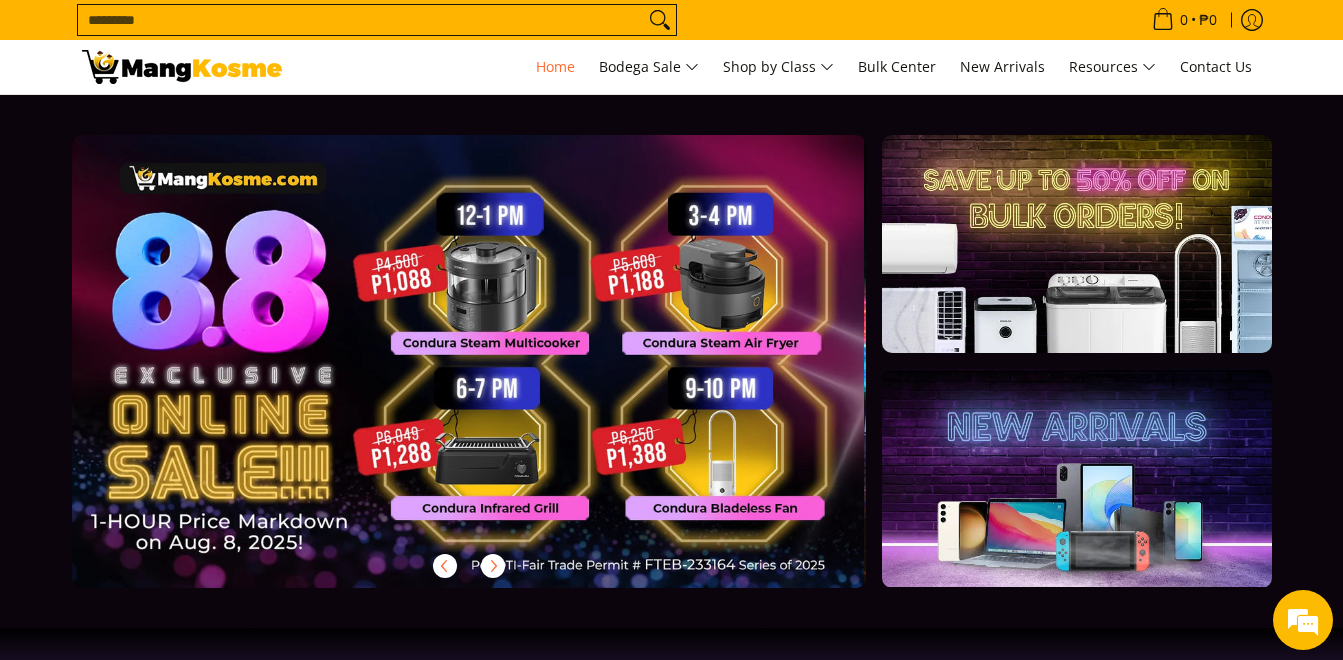 click at bounding box center [498, 377] 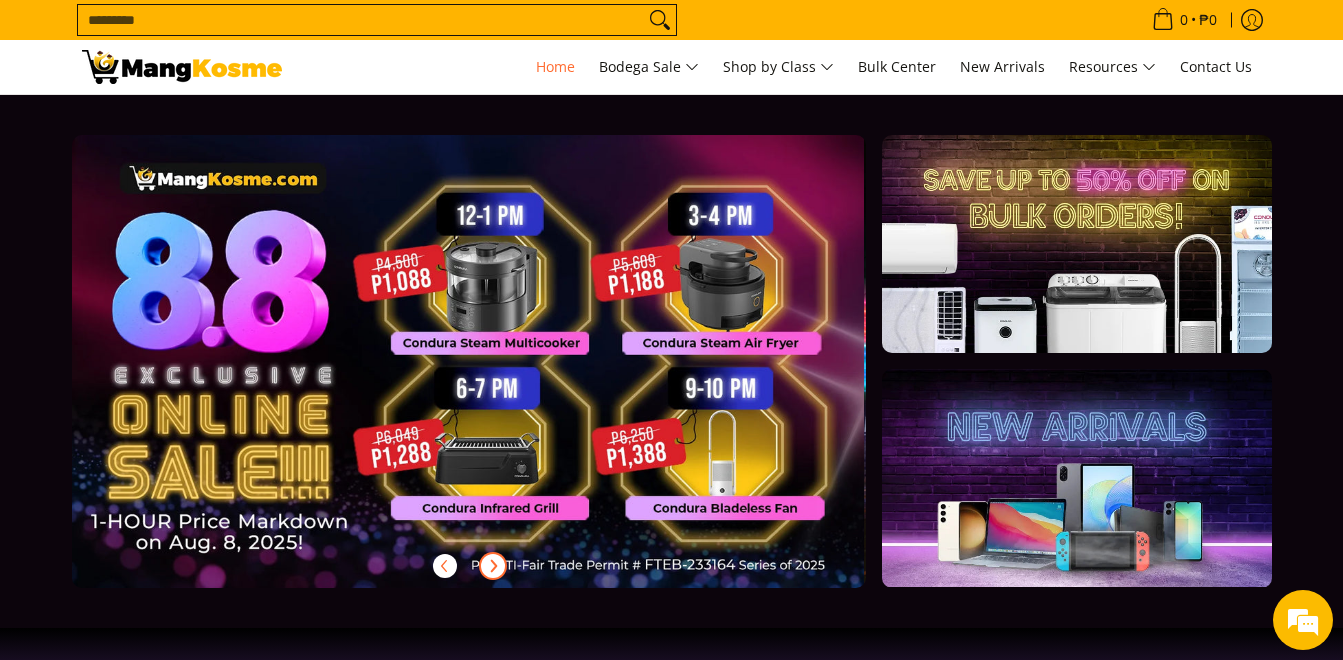 click at bounding box center [493, 566] 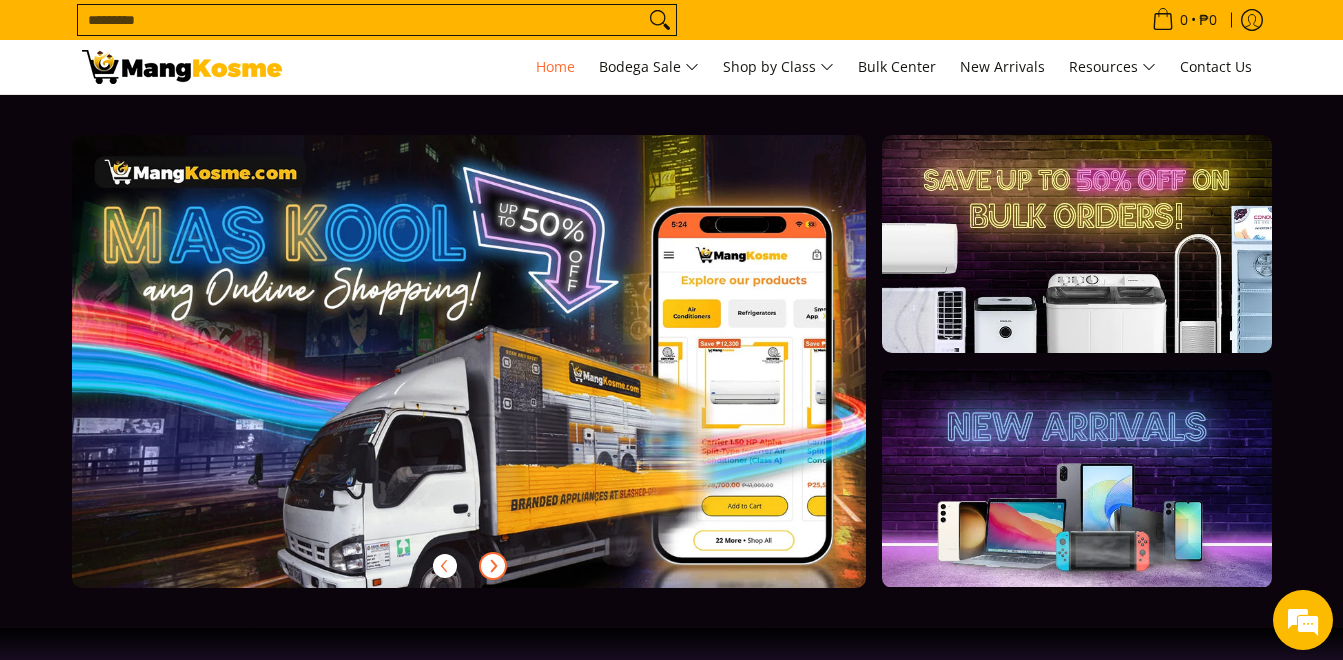 scroll, scrollTop: 0, scrollLeft: 795, axis: horizontal 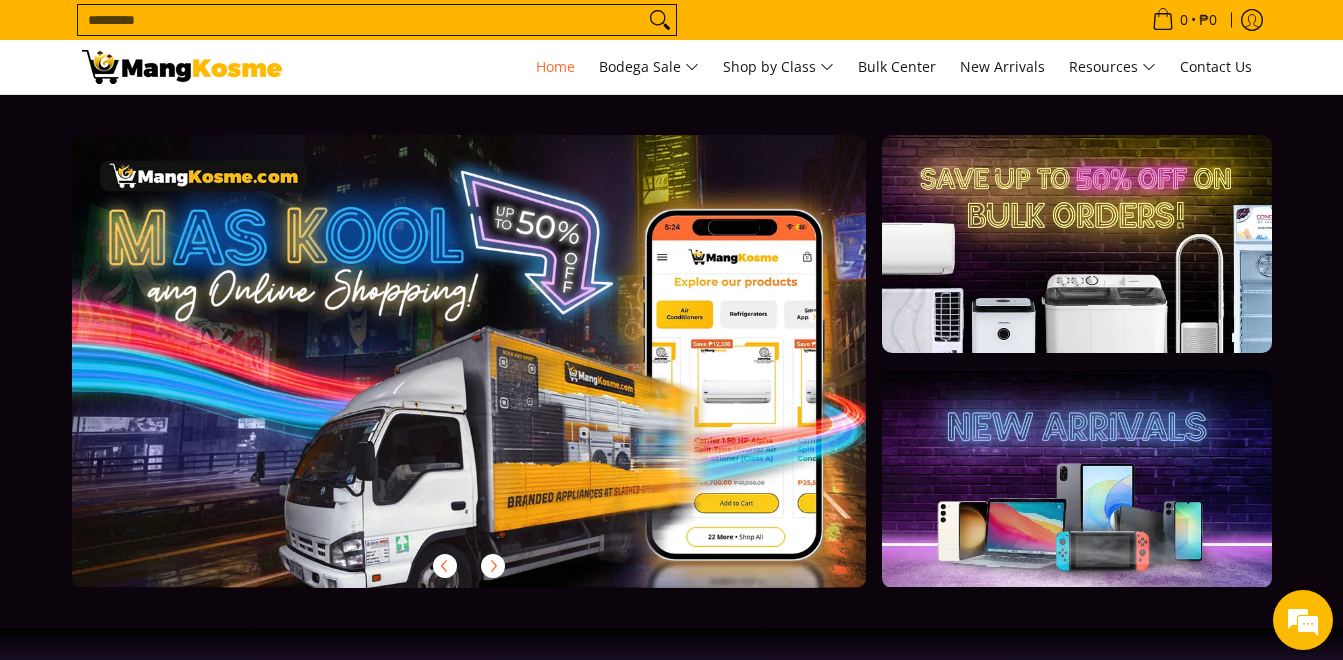 click at bounding box center (1076, 244) 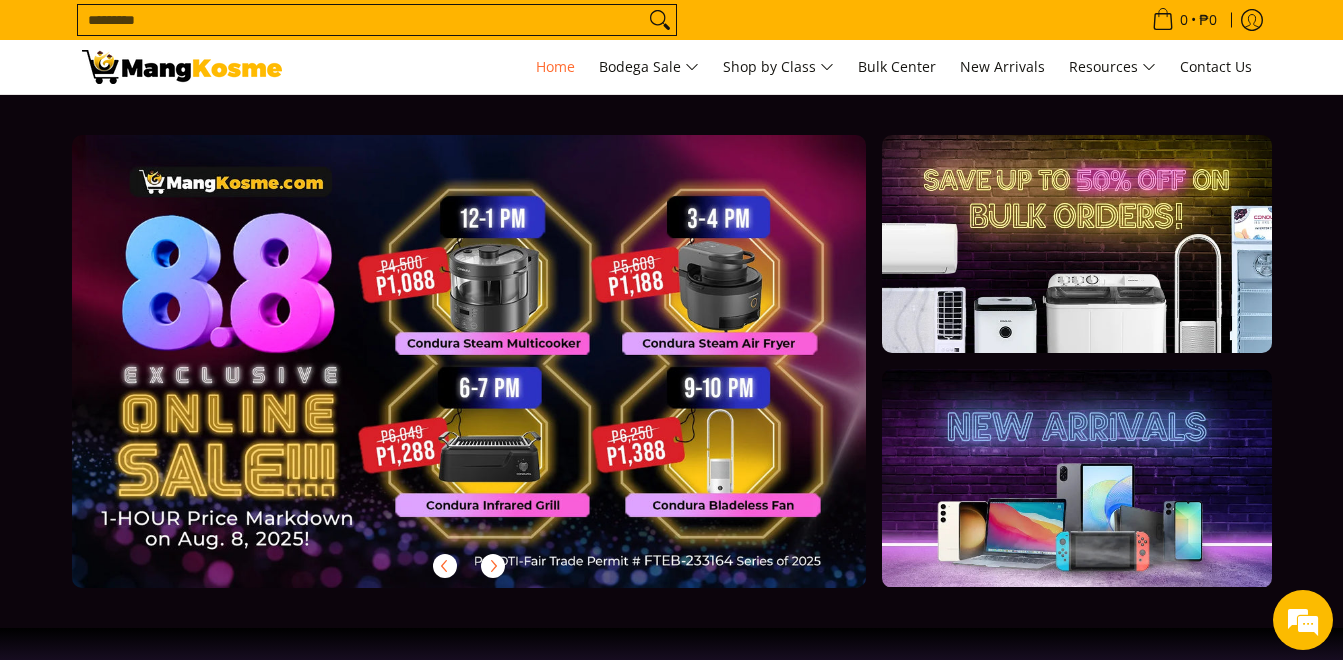 scroll, scrollTop: 0, scrollLeft: 0, axis: both 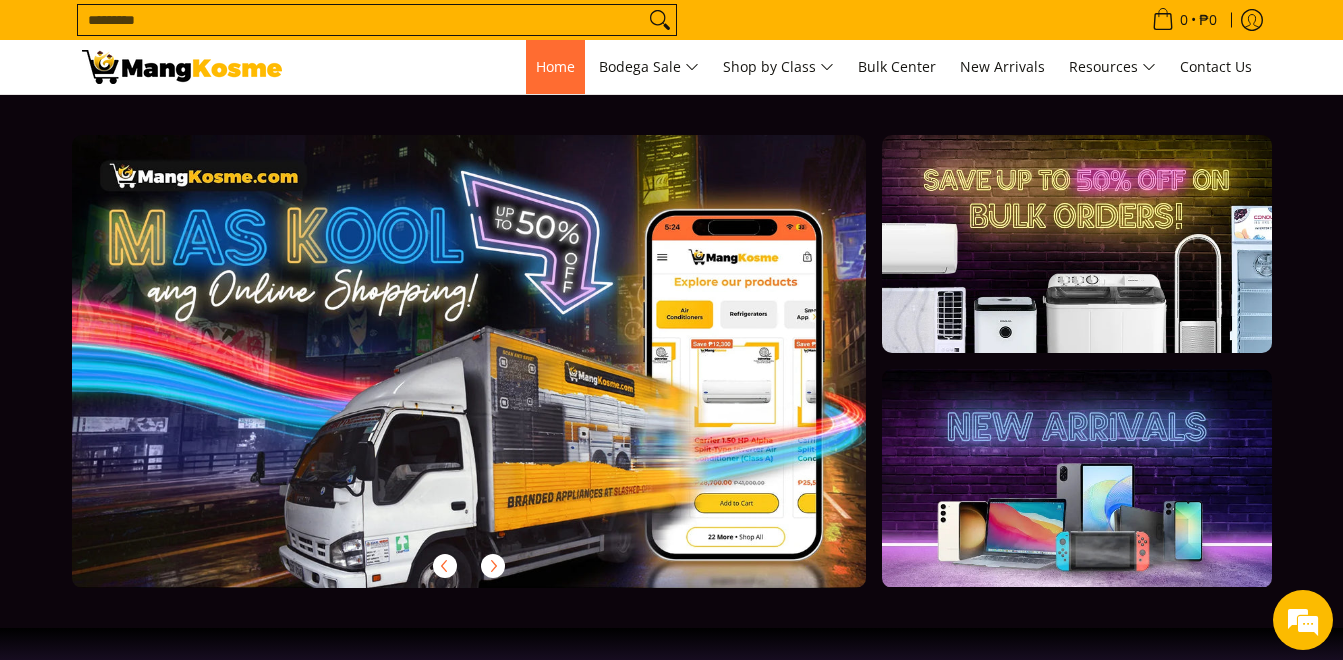 click on "Home" at bounding box center [555, 66] 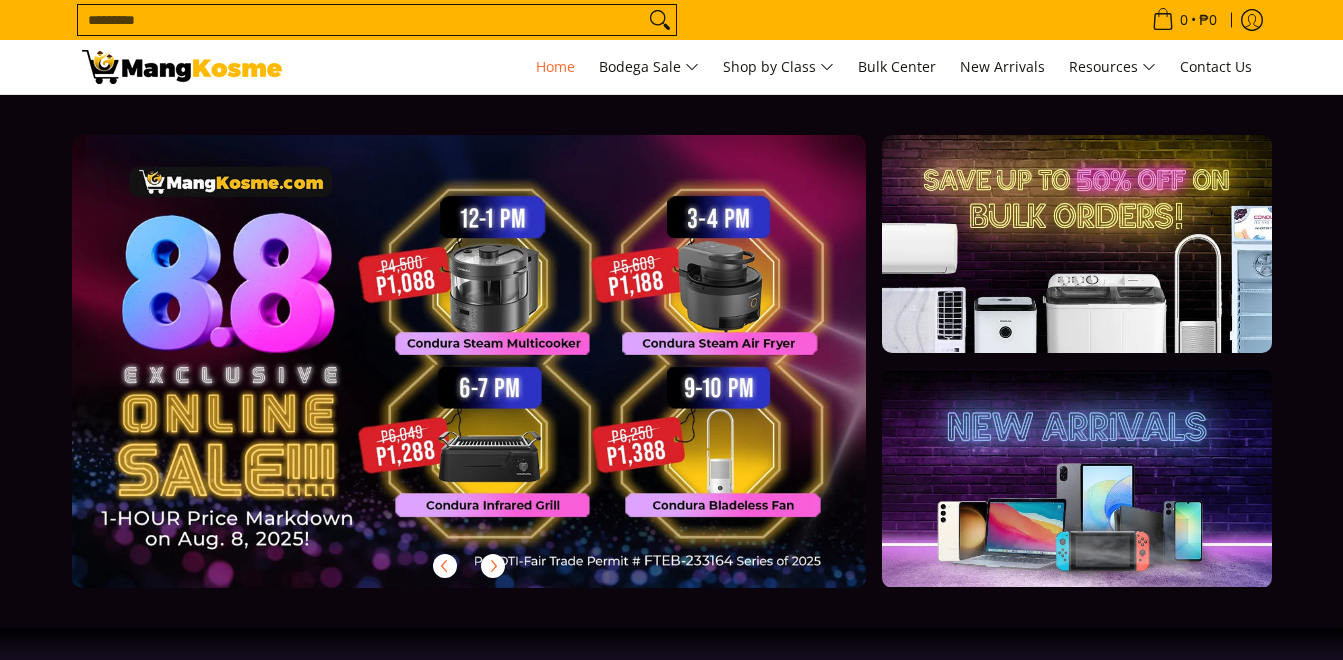 scroll, scrollTop: 0, scrollLeft: 0, axis: both 